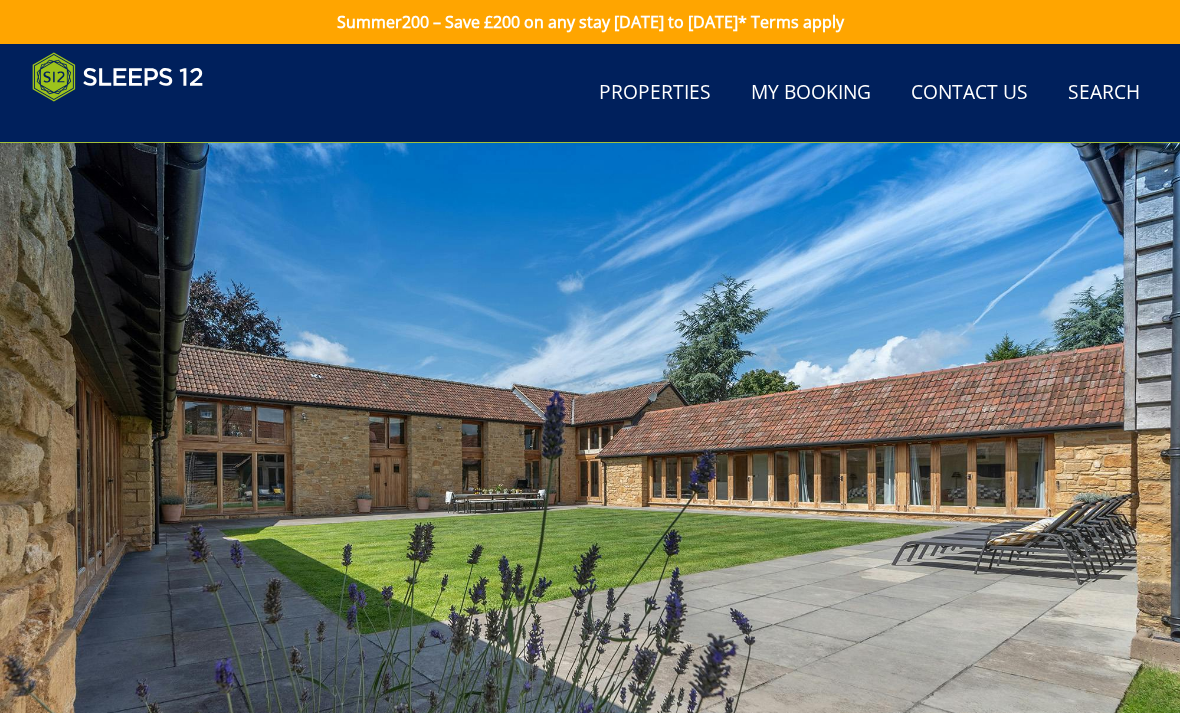 scroll, scrollTop: 971, scrollLeft: 0, axis: vertical 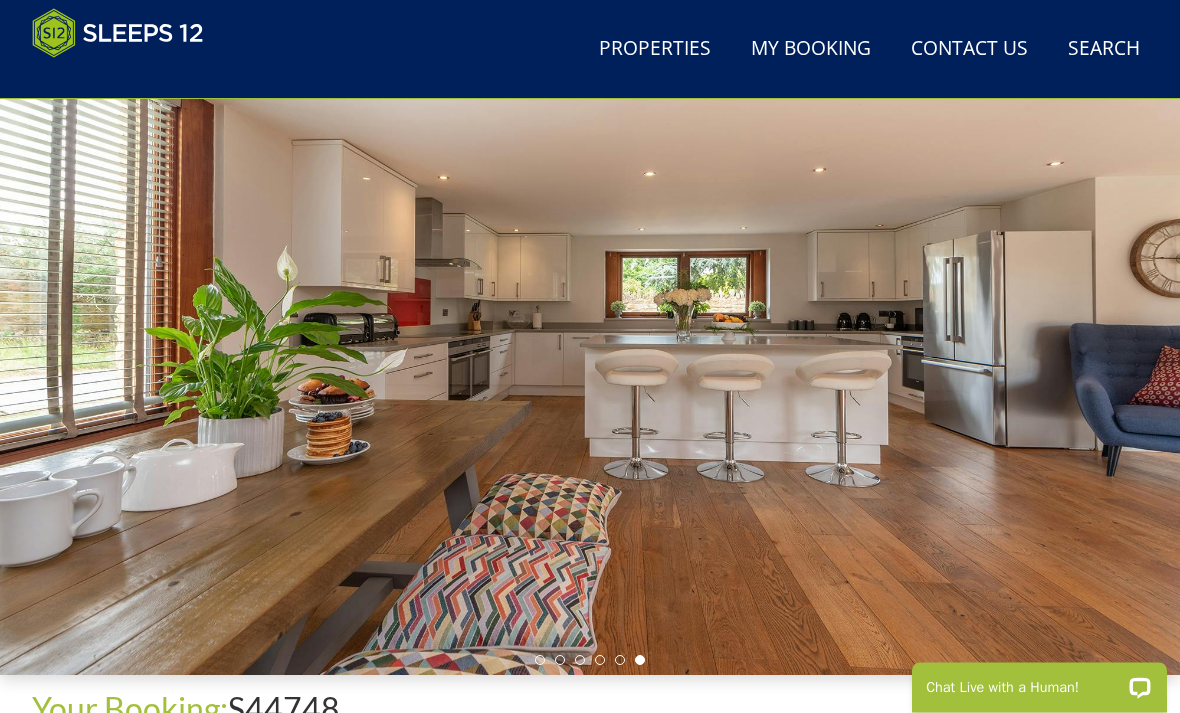 click at bounding box center (590, 345) 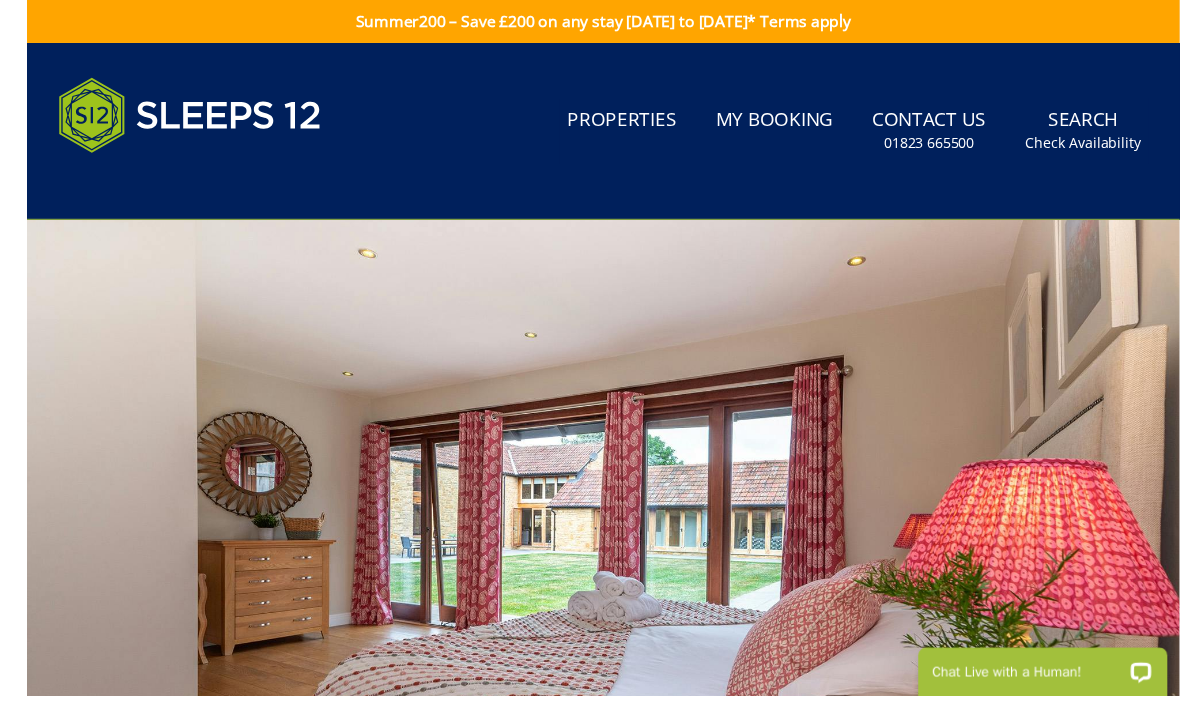 scroll, scrollTop: 71, scrollLeft: 0, axis: vertical 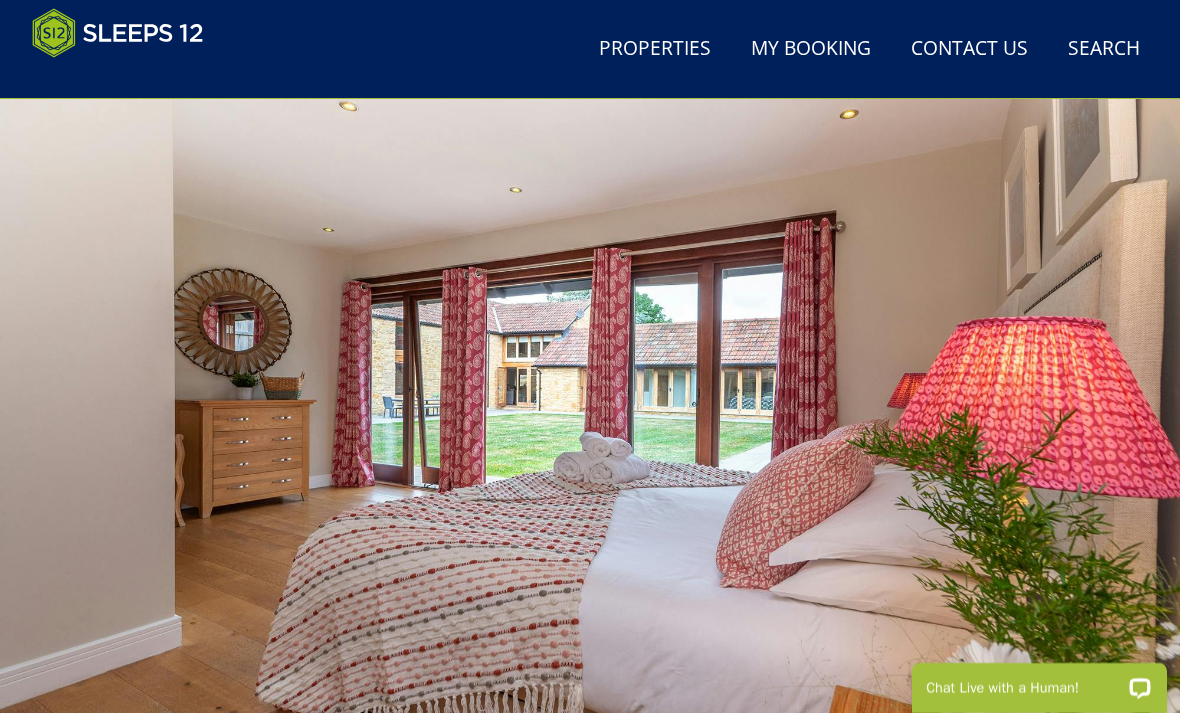 click at bounding box center (590, 402) 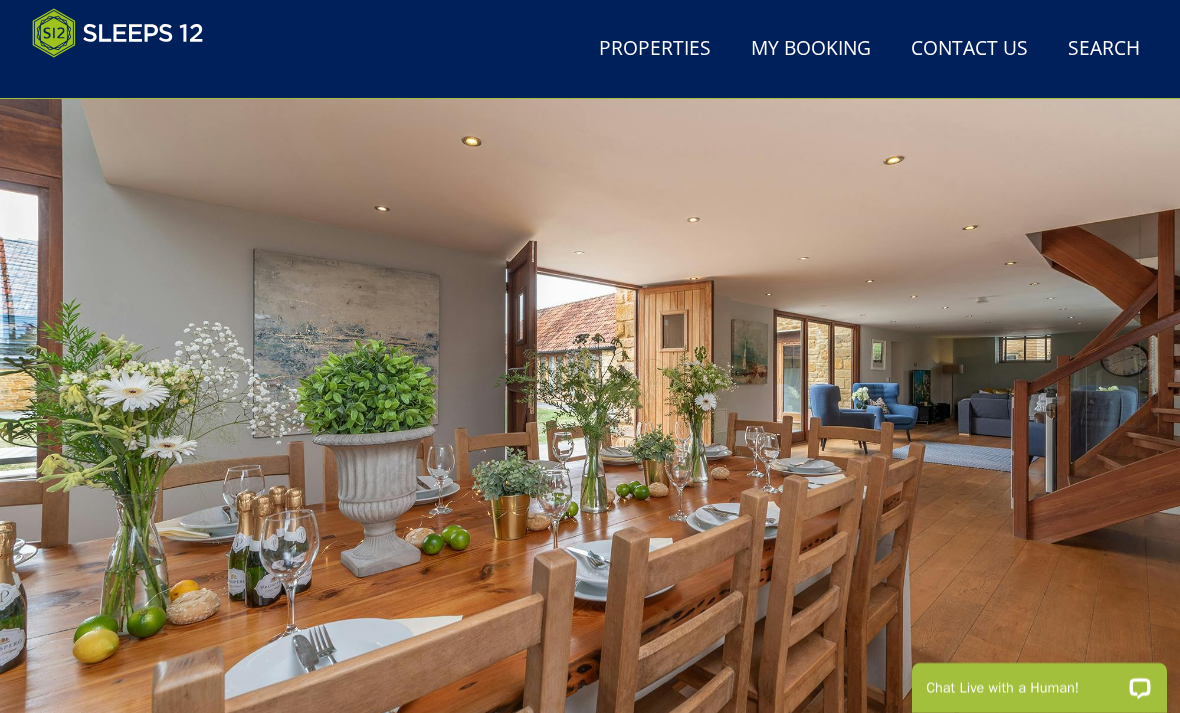 click at bounding box center (590, 402) 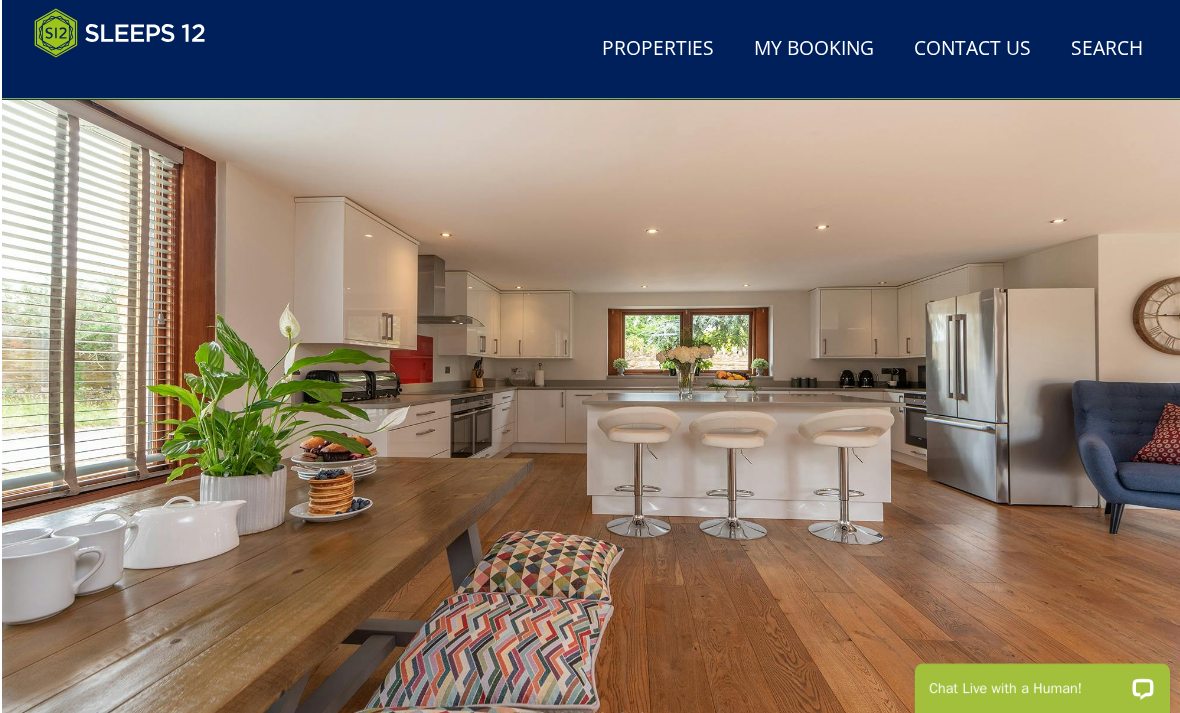 scroll, scrollTop: 72, scrollLeft: 0, axis: vertical 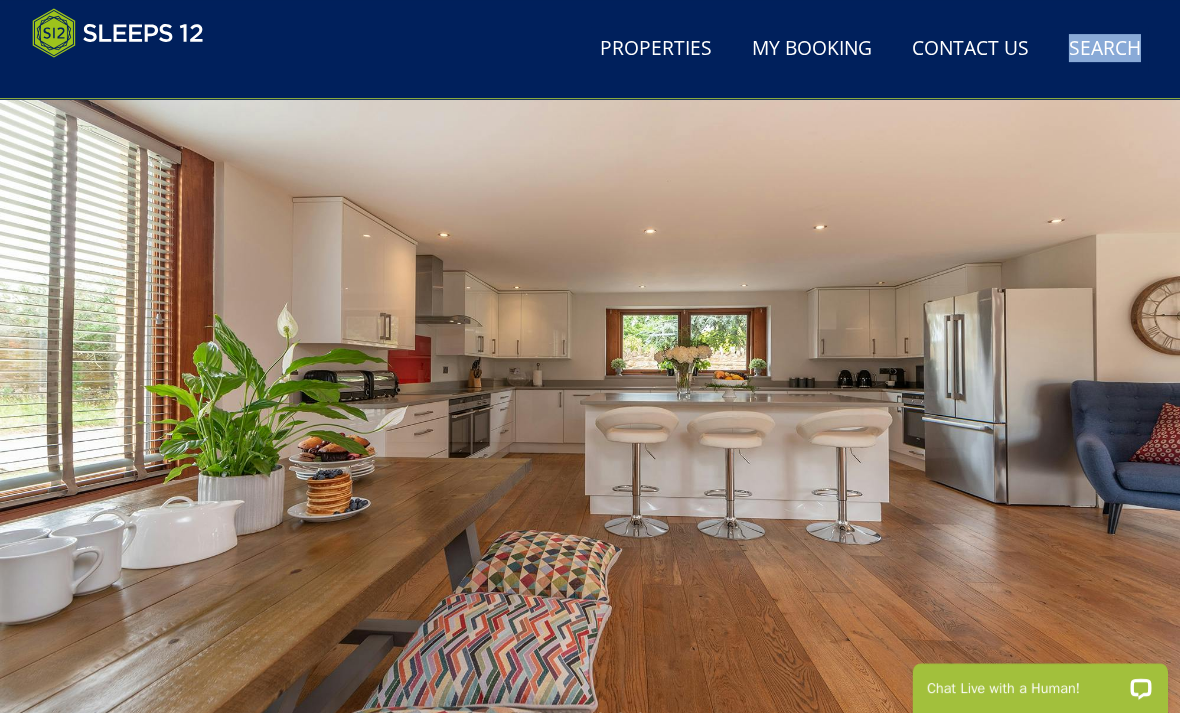 click at bounding box center (590, 401) 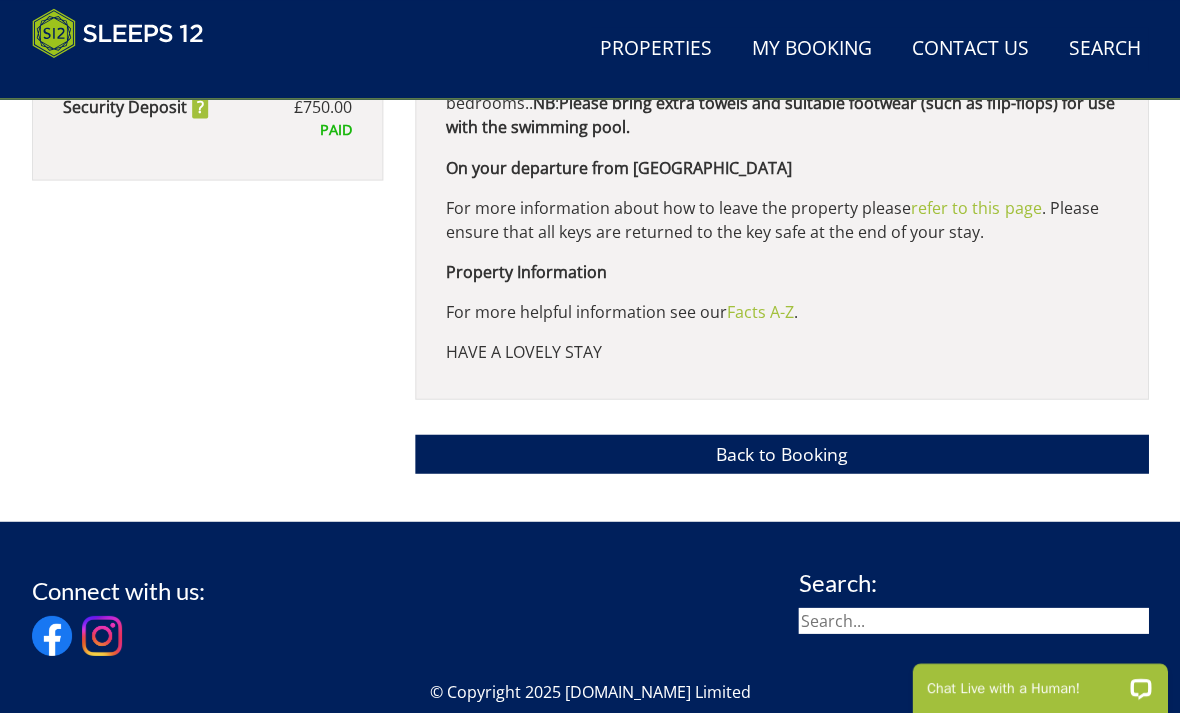scroll, scrollTop: 1604, scrollLeft: 0, axis: vertical 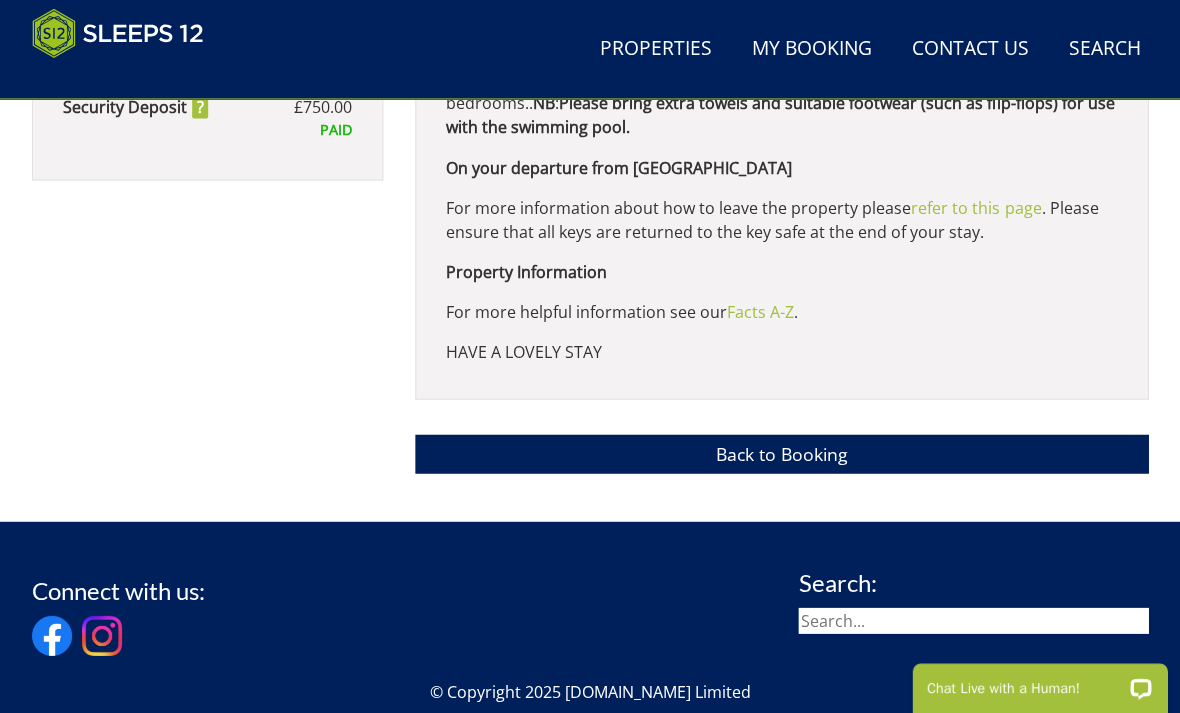 click on "Back to Booking" at bounding box center [781, 453] 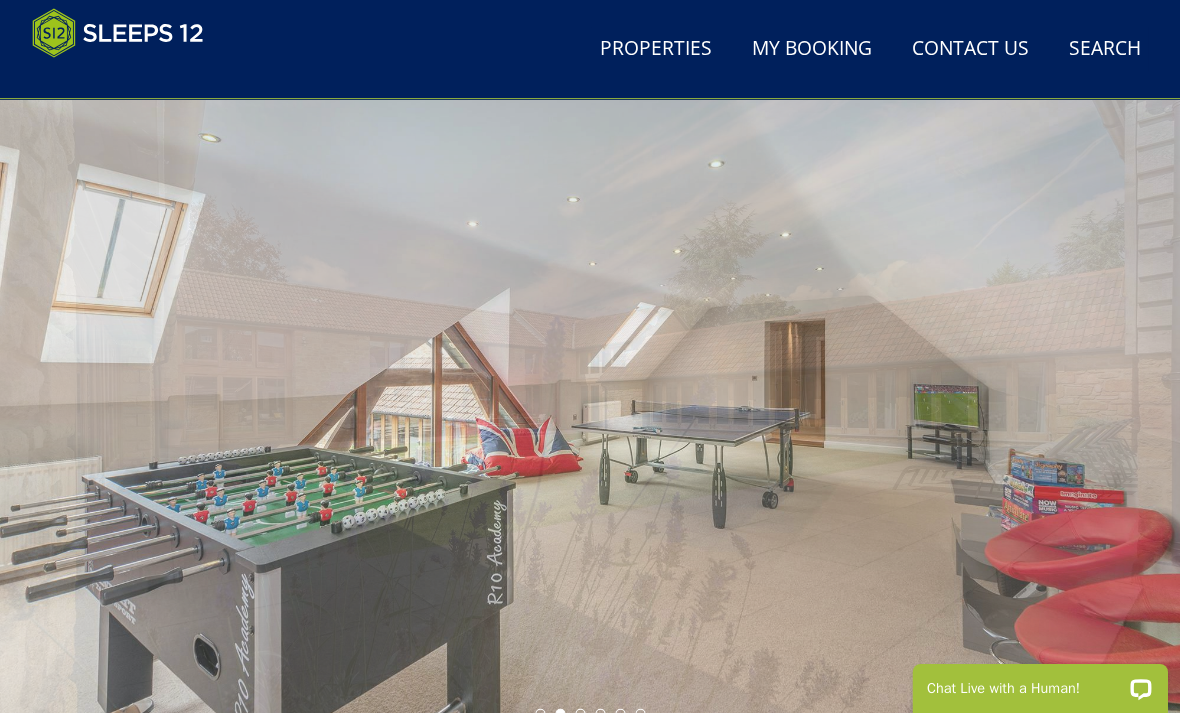 scroll, scrollTop: 0, scrollLeft: 0, axis: both 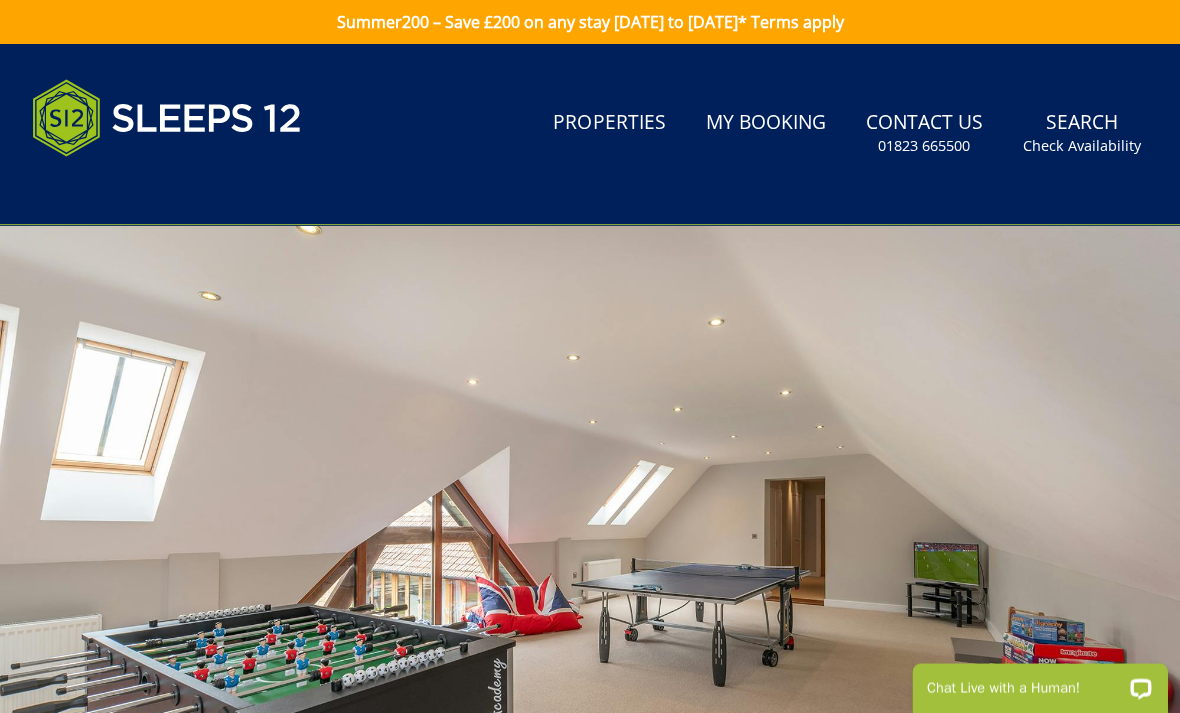 click on "Properties" at bounding box center [609, 123] 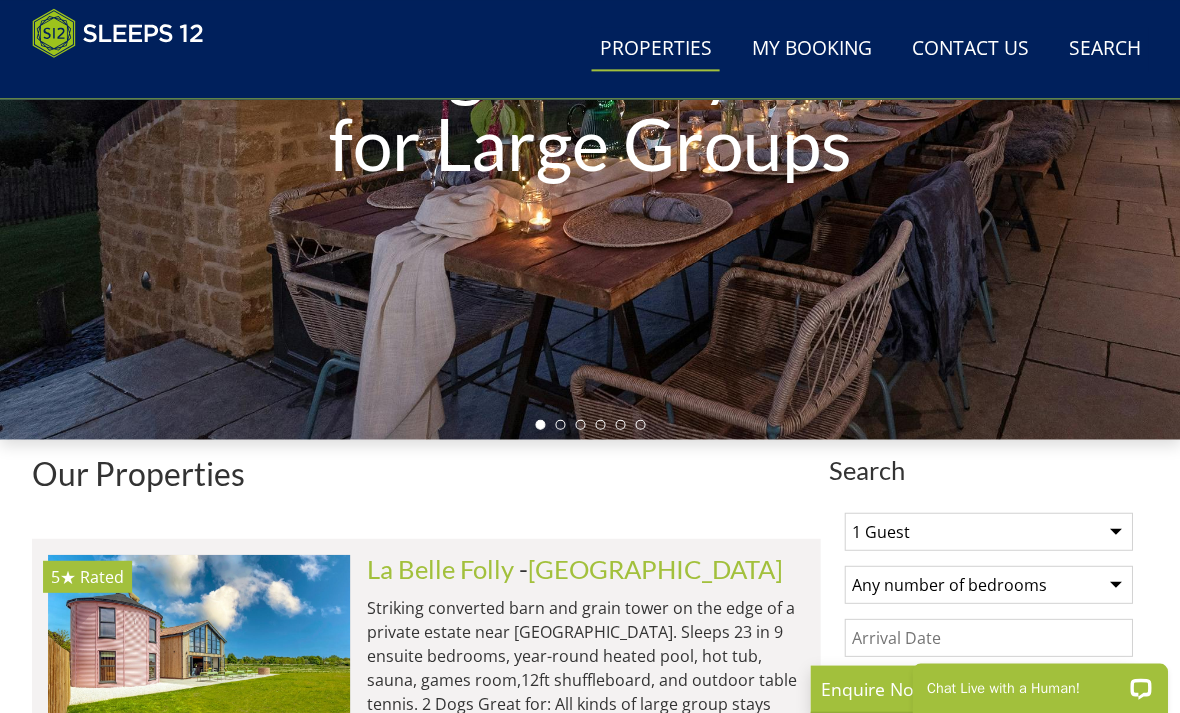scroll, scrollTop: 0, scrollLeft: 0, axis: both 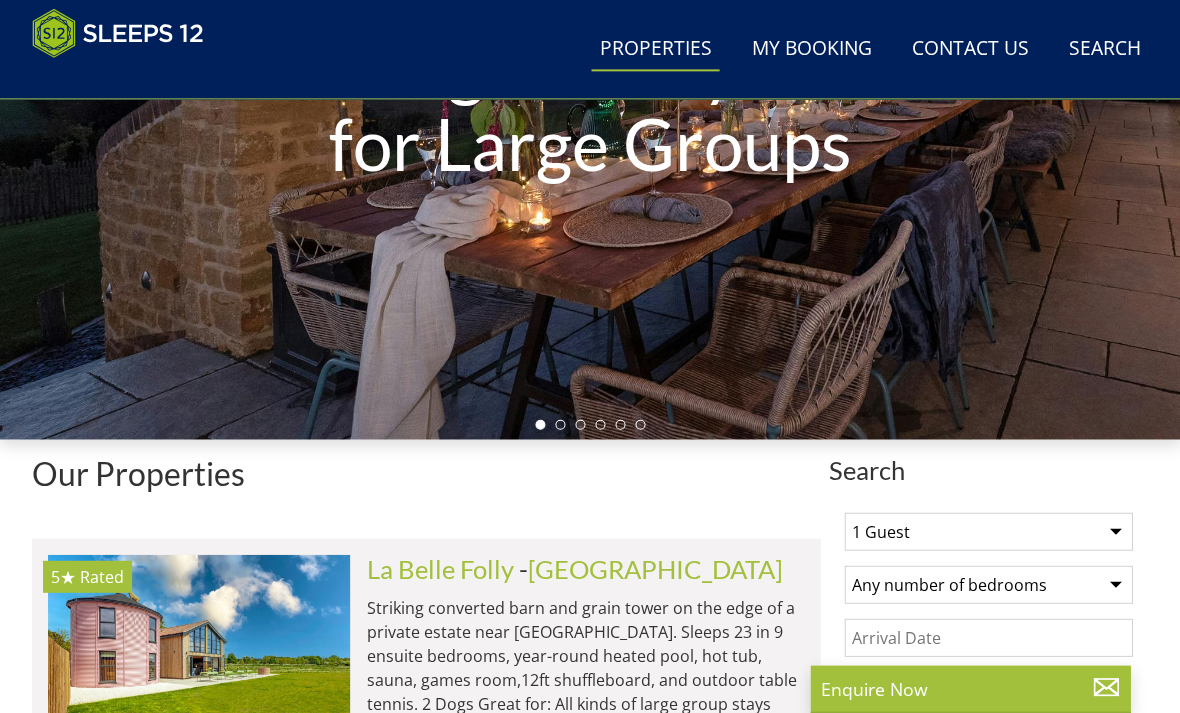 click on "My Booking" at bounding box center (811, 49) 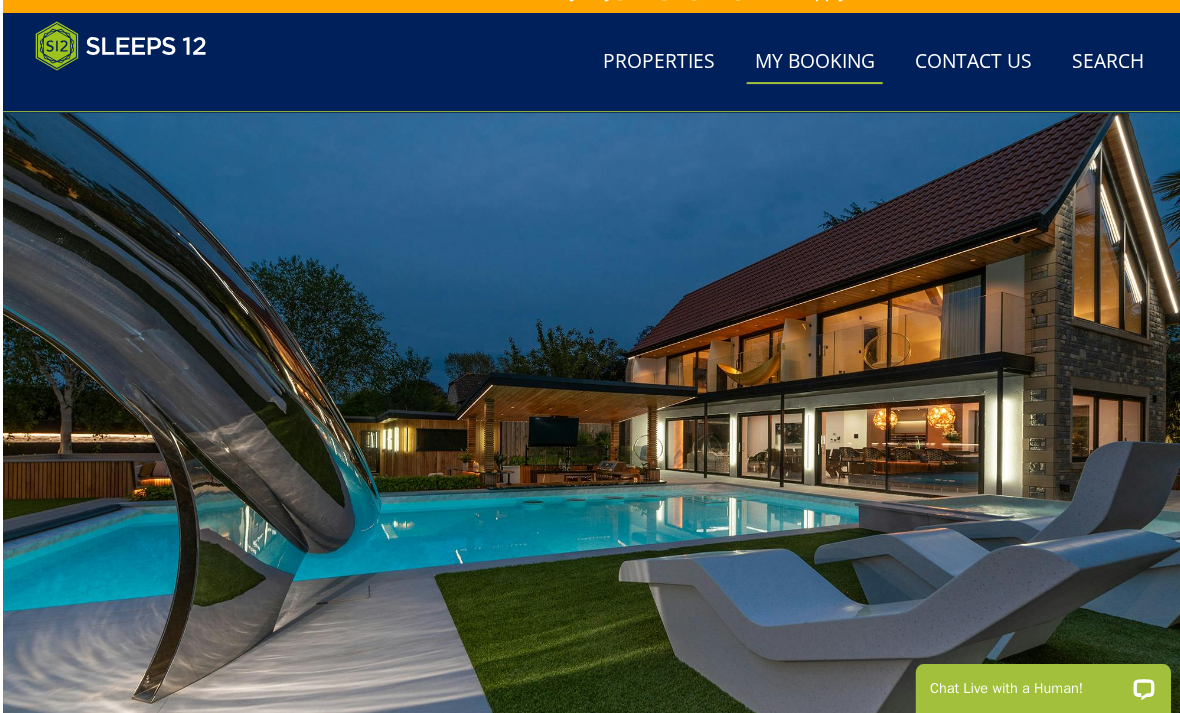 scroll, scrollTop: 0, scrollLeft: 0, axis: both 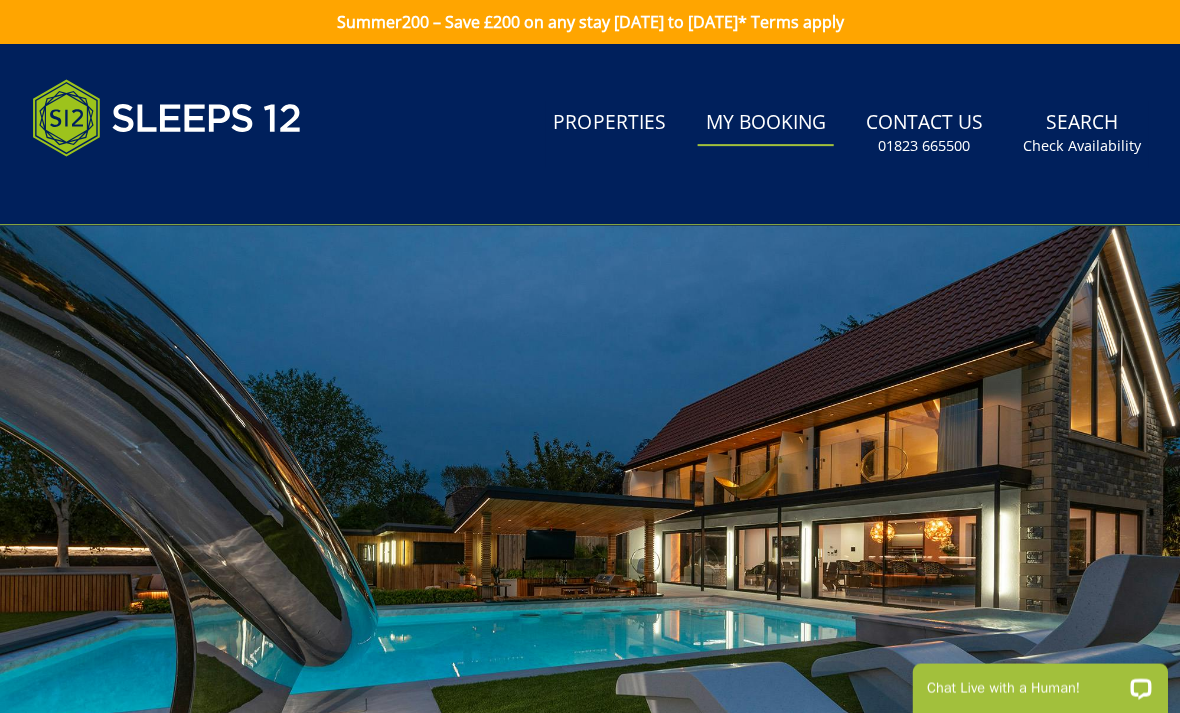 click on "Properties" at bounding box center [609, 123] 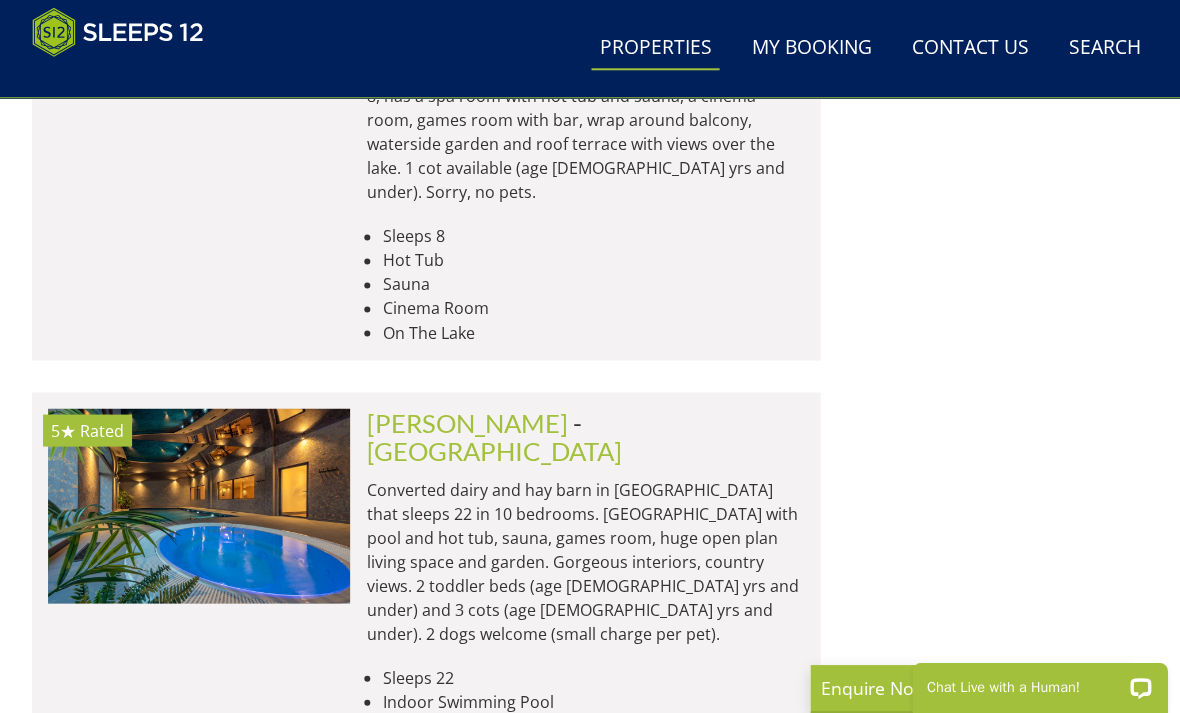 scroll, scrollTop: 0, scrollLeft: 0, axis: both 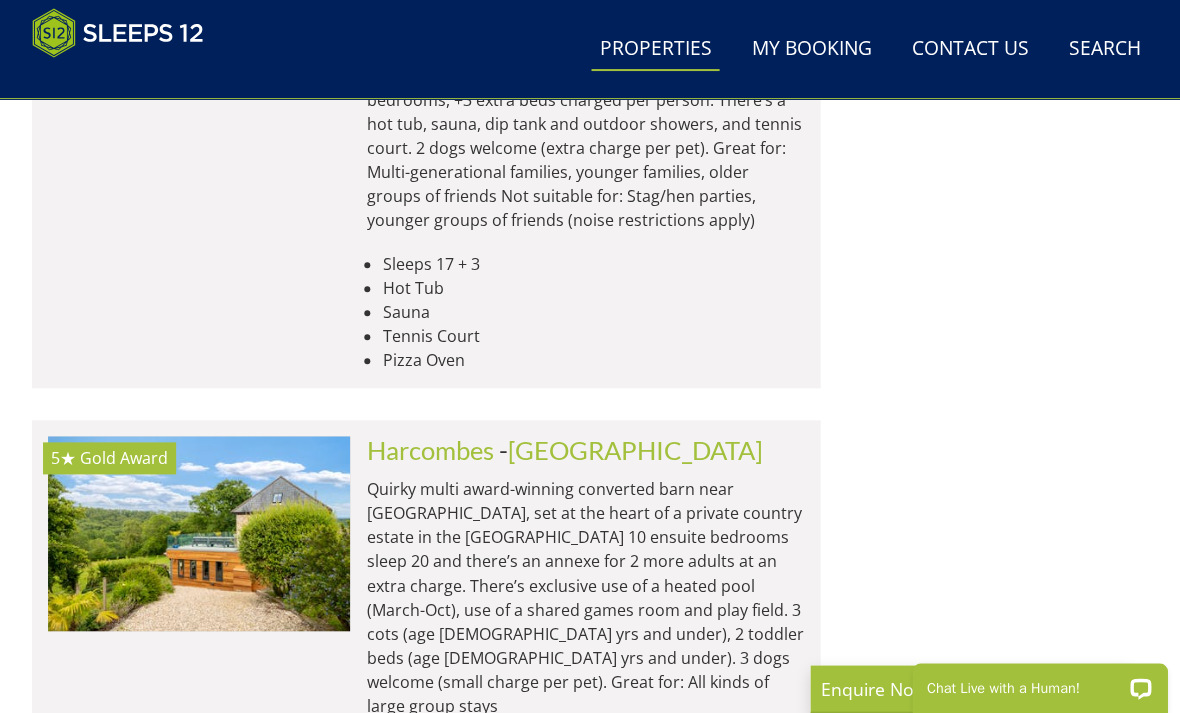 click on "Search  Check Availability" at bounding box center (1104, 49) 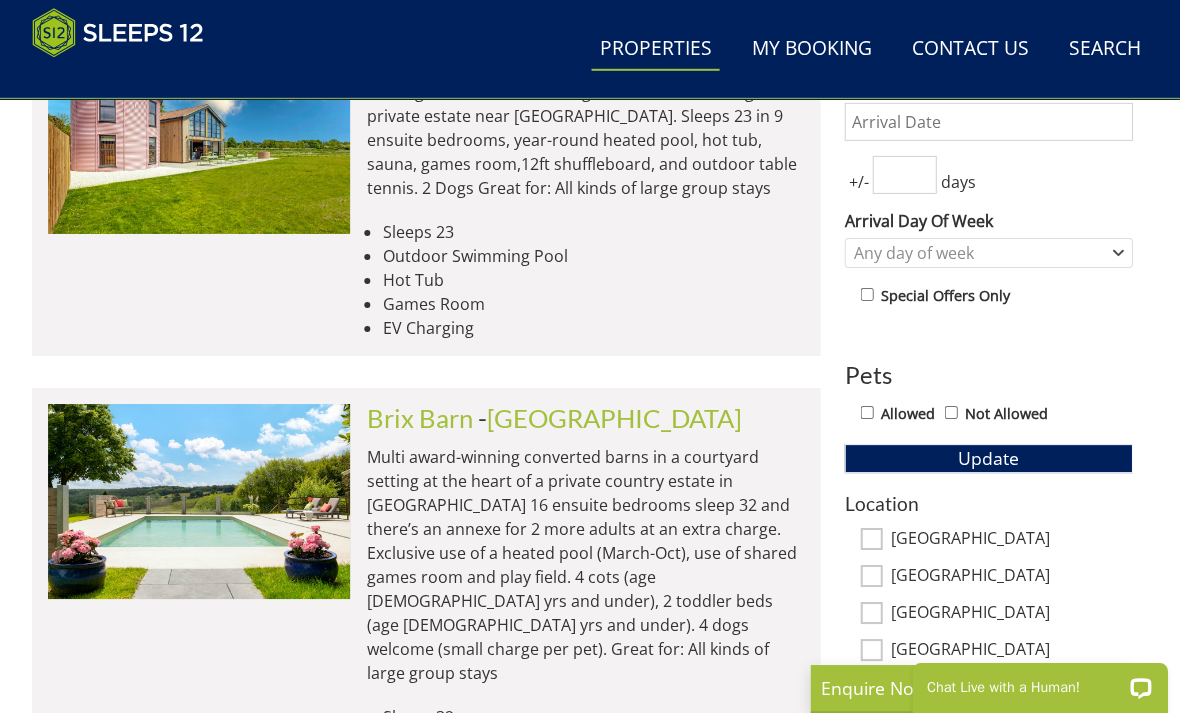 scroll, scrollTop: 881, scrollLeft: 0, axis: vertical 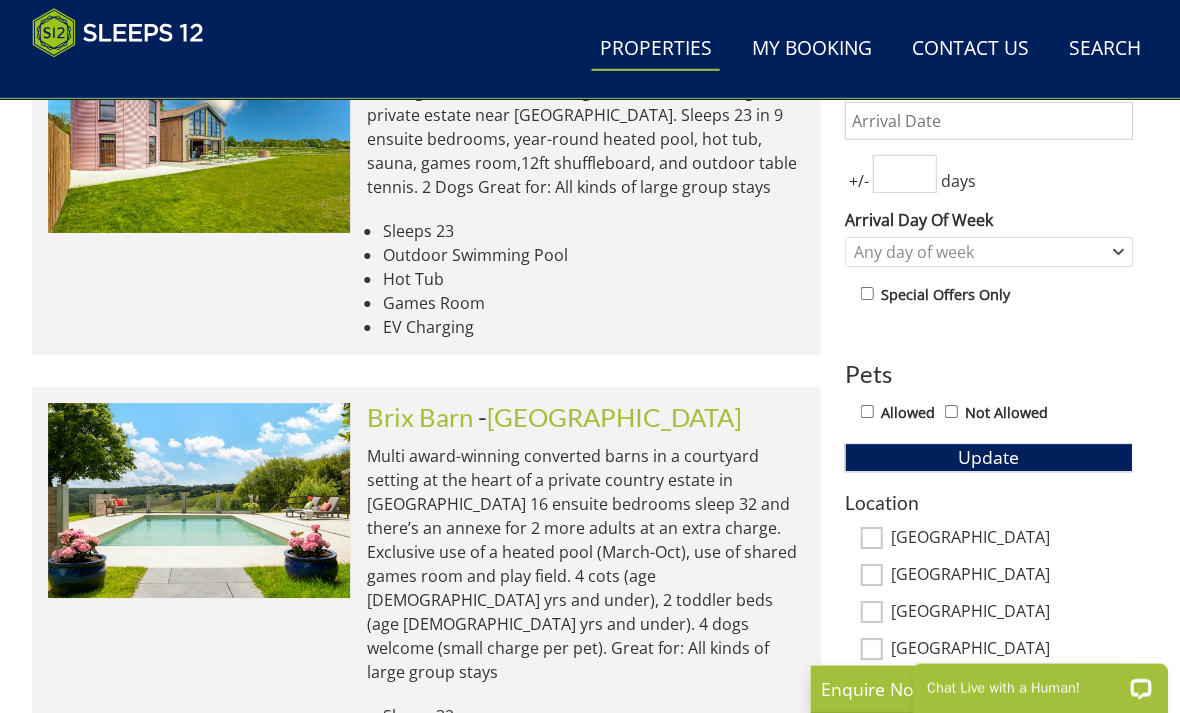 click on "[GEOGRAPHIC_DATA]" at bounding box center (871, 538) 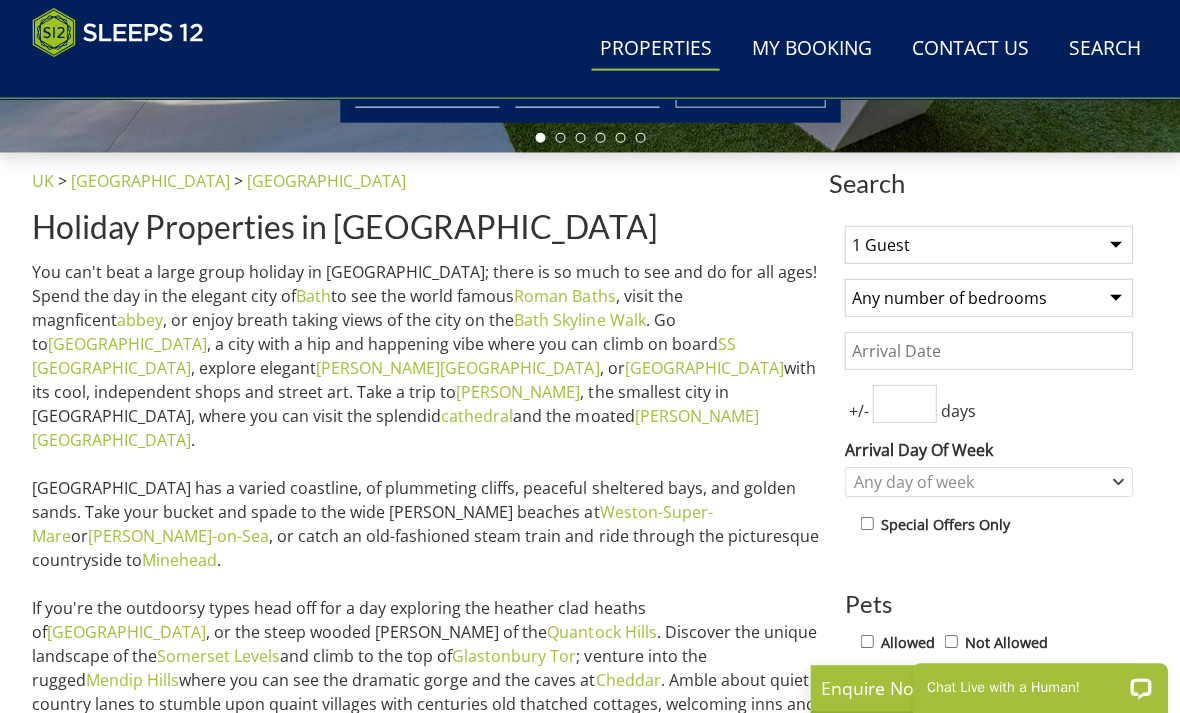 scroll, scrollTop: 652, scrollLeft: 0, axis: vertical 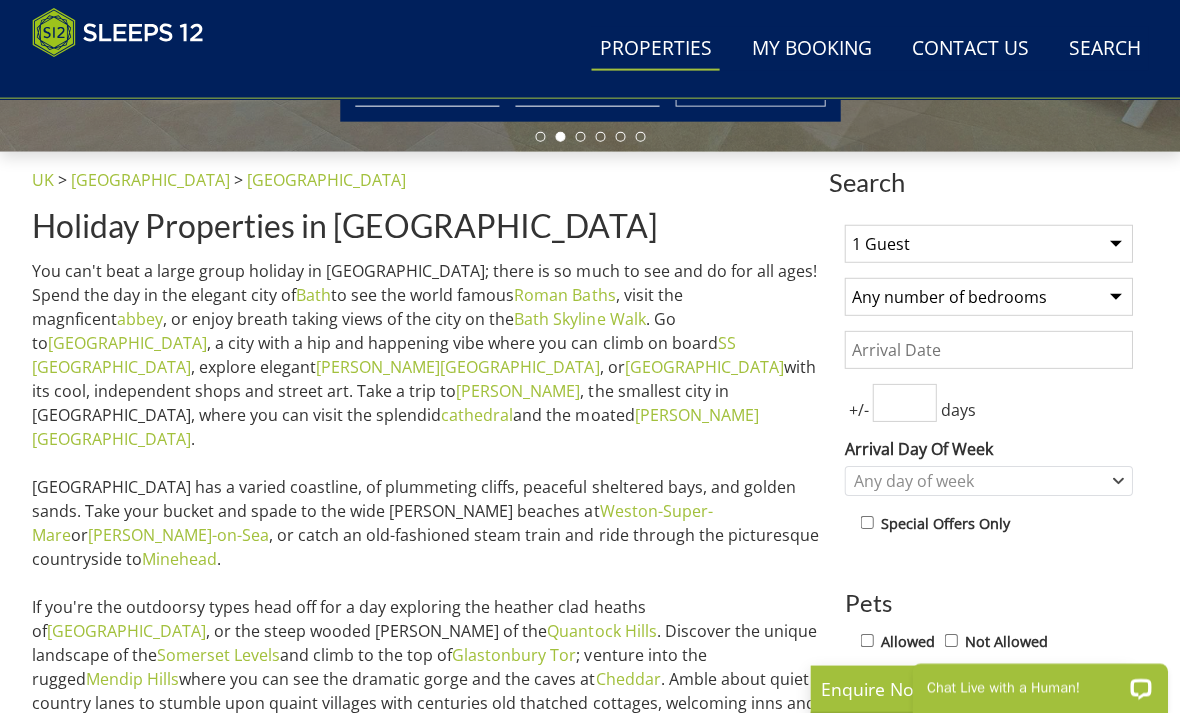 click on "1 Guest
2 Guests
3 Guests
4 Guests
5 Guests
6 Guests
7 Guests
8 Guests
9 Guests
10 Guests
11 Guests
12 Guests
13 Guests
14 Guests
15 Guests
16 Guests
17 Guests
18 Guests
19 Guests
20 Guests
21 Guests
22 Guests
23 Guests
24 Guests
25 Guests
26 Guests
27 Guests
28 Guests
29 Guests
30 Guests
31 Guests
32 Guests" at bounding box center [988, 244] 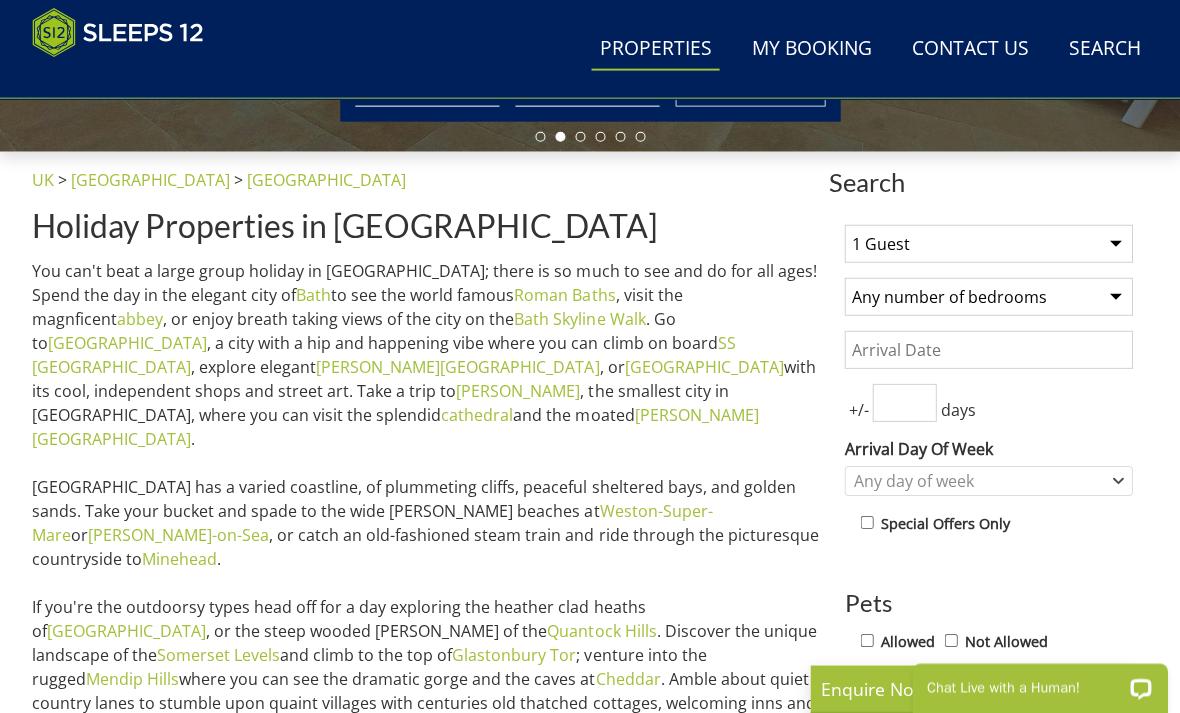 select on "20" 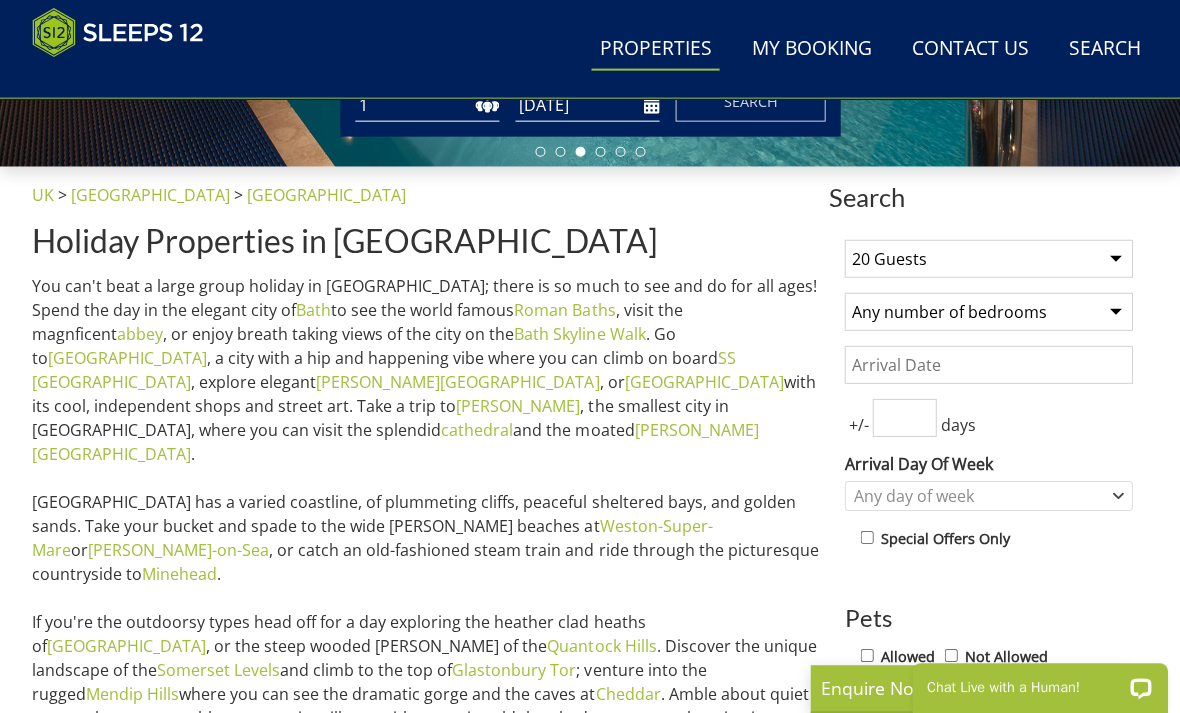 scroll, scrollTop: 638, scrollLeft: 0, axis: vertical 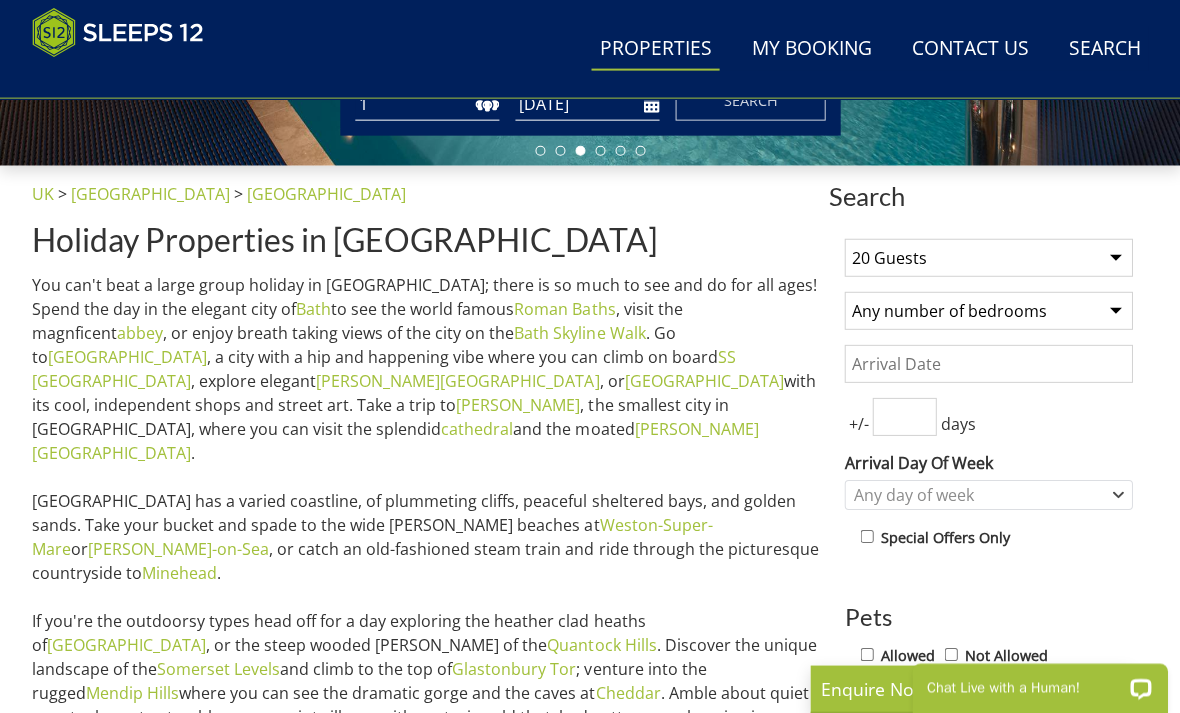 click on "Update" at bounding box center (988, 700) 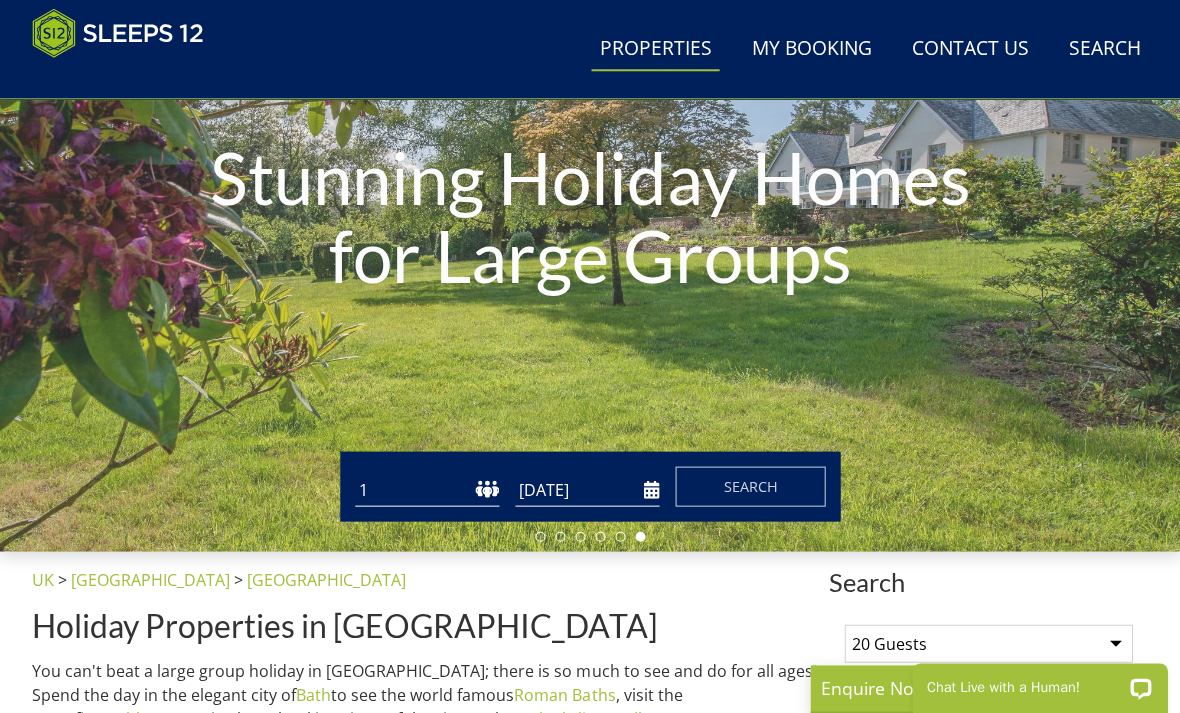scroll, scrollTop: 258, scrollLeft: 0, axis: vertical 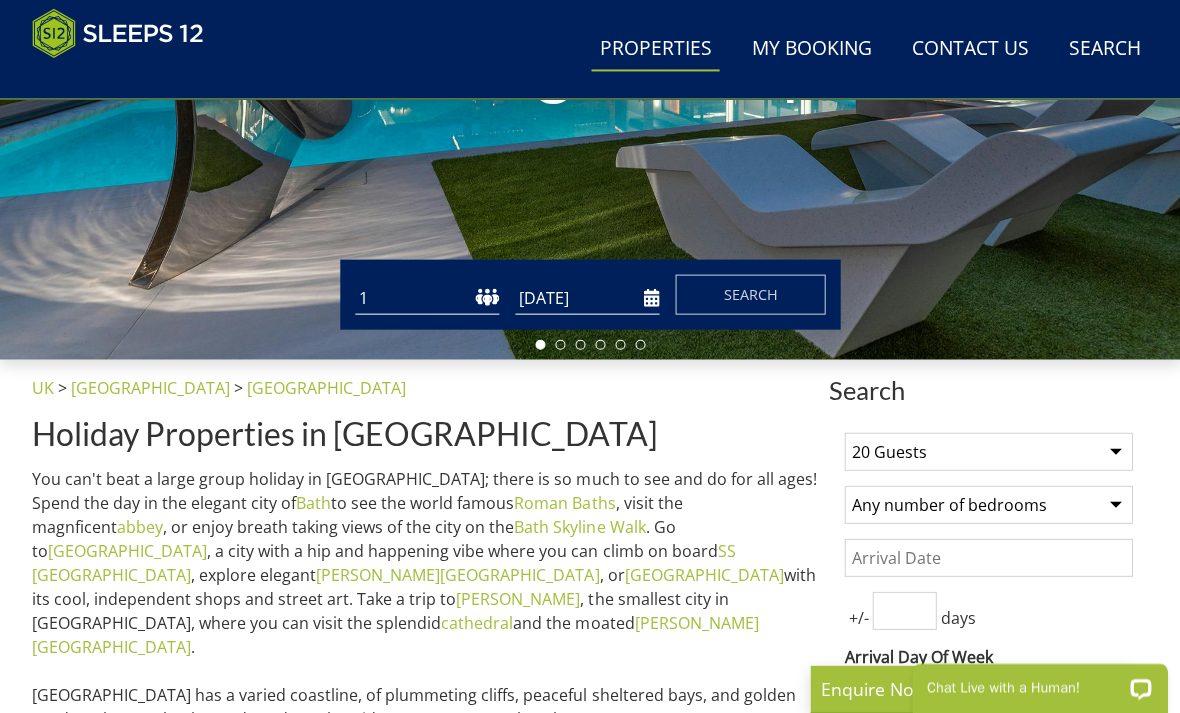 click on "Any number of bedrooms
4 Bedrooms
5 Bedrooms
6 Bedrooms
7 Bedrooms
8 Bedrooms
9 Bedrooms
10 Bedrooms
11 Bedrooms
12 Bedrooms
13 Bedrooms
14 Bedrooms
15 Bedrooms
16 Bedrooms" at bounding box center (988, 504) 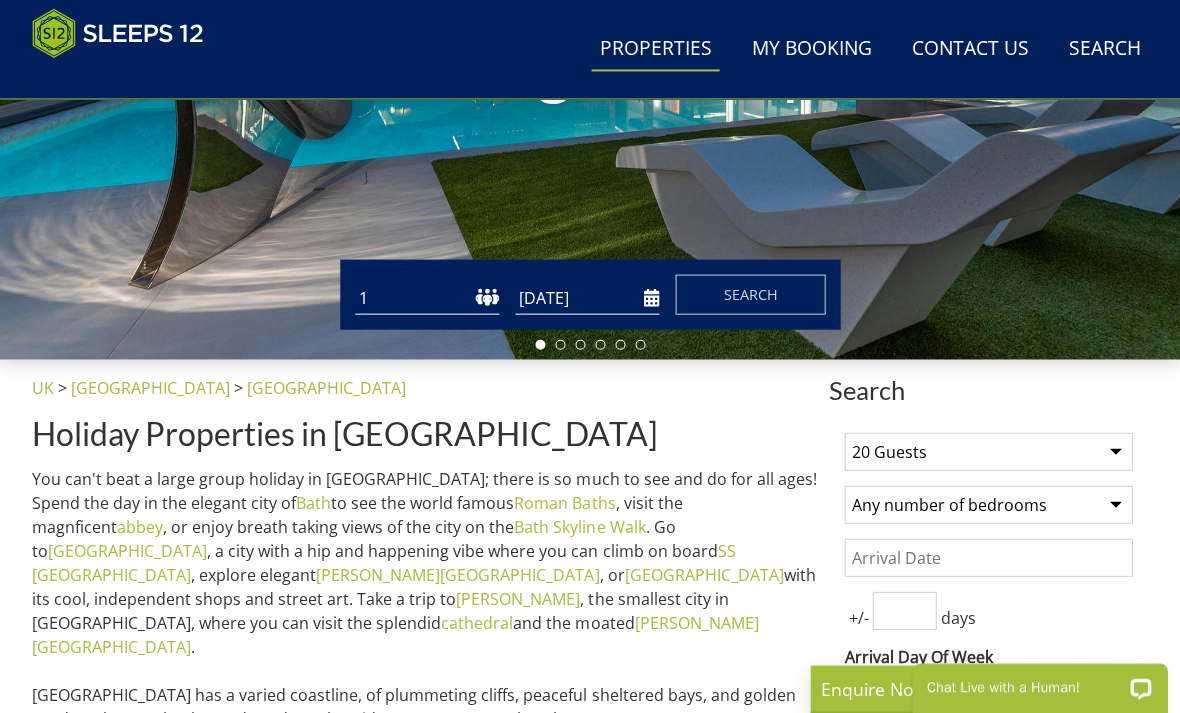 select on "8" 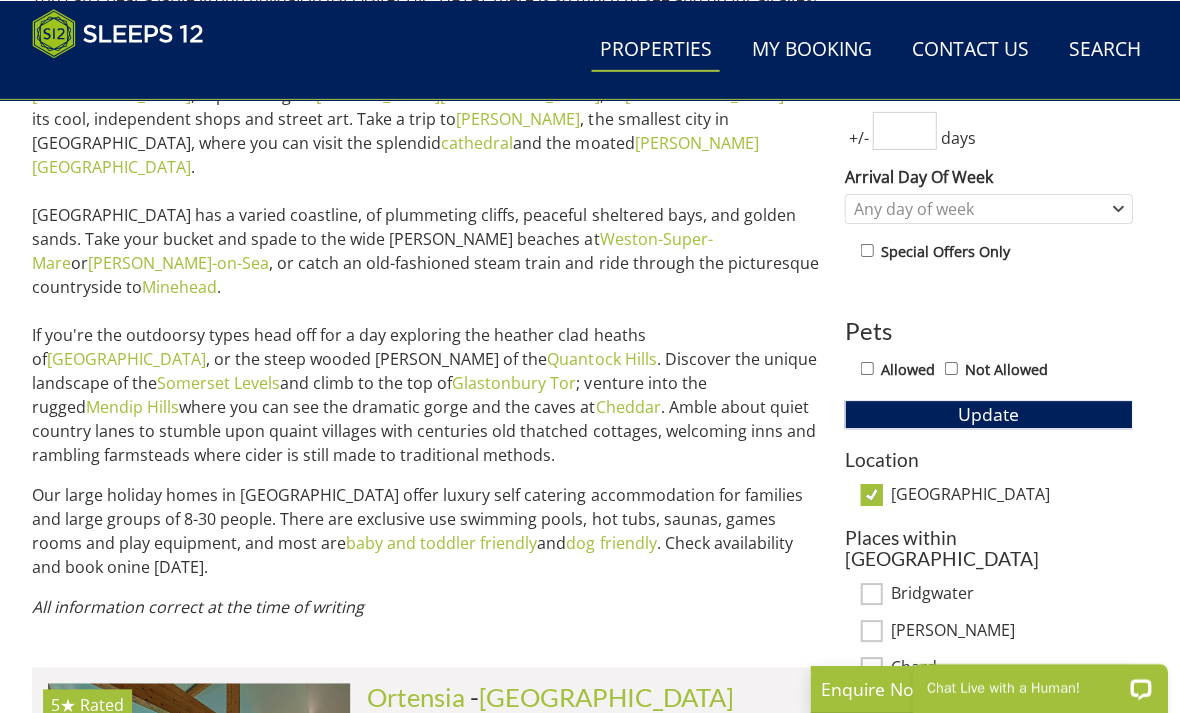 scroll, scrollTop: 925, scrollLeft: 0, axis: vertical 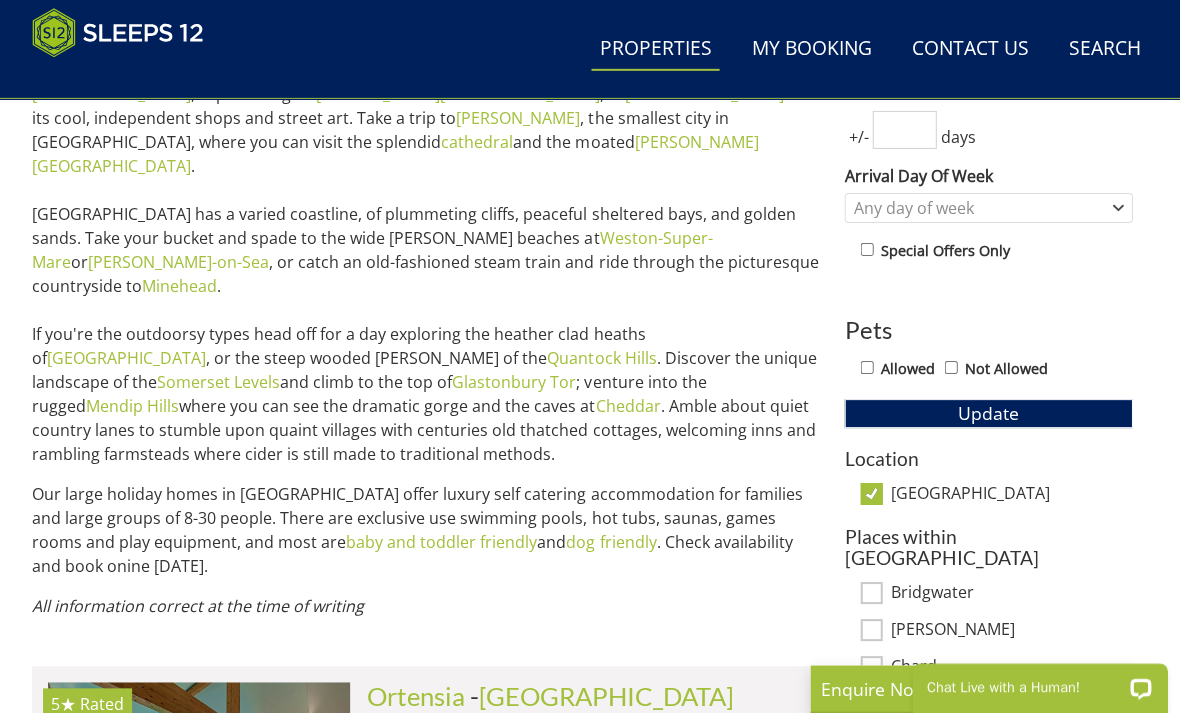 click on "Update" at bounding box center (988, 413) 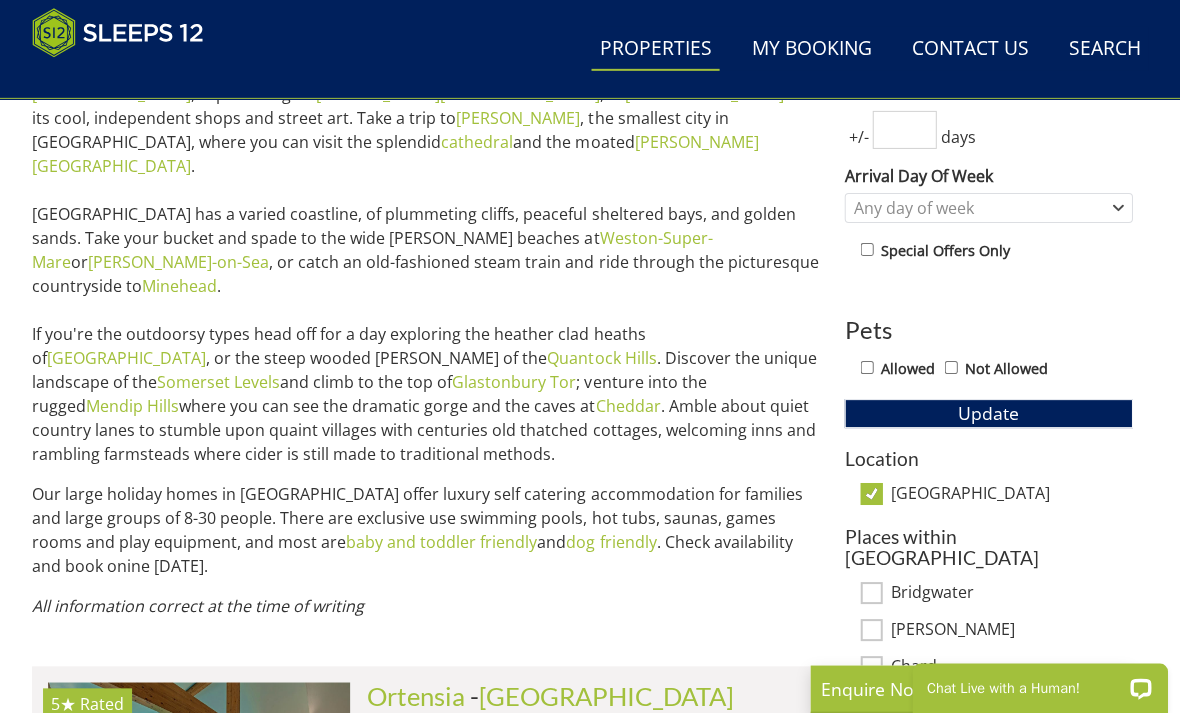 click on "Allowed" at bounding box center (866, 367) 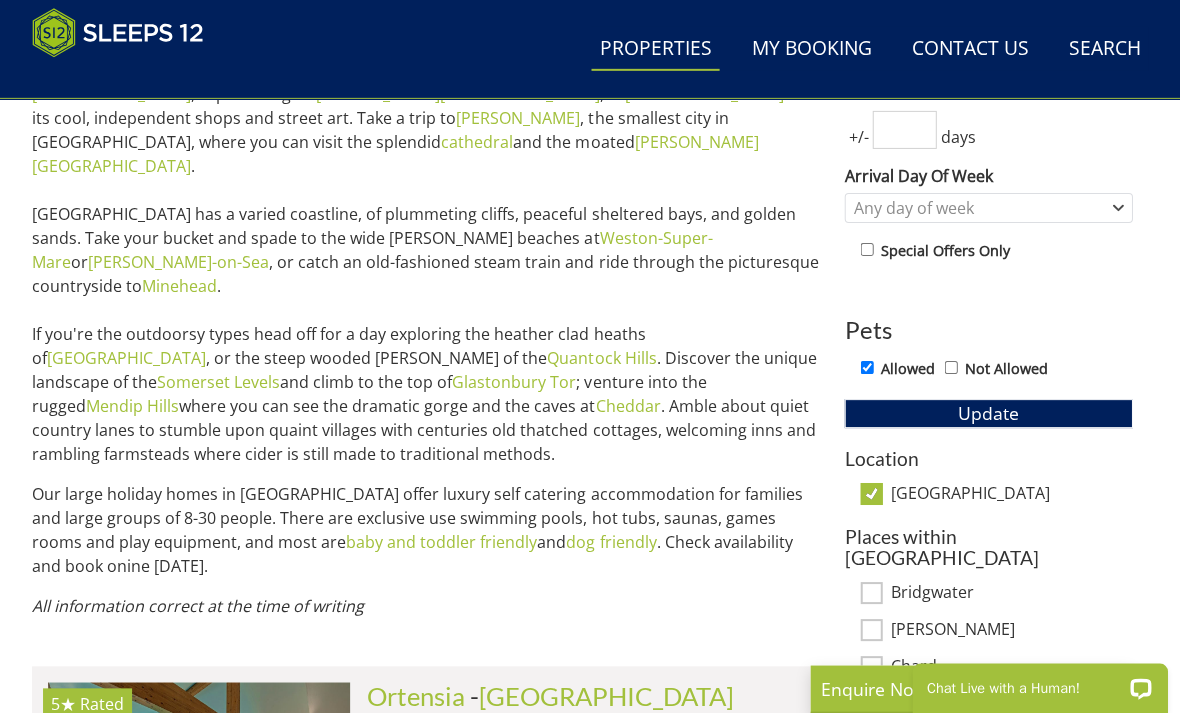 click on "Update" at bounding box center (988, 413) 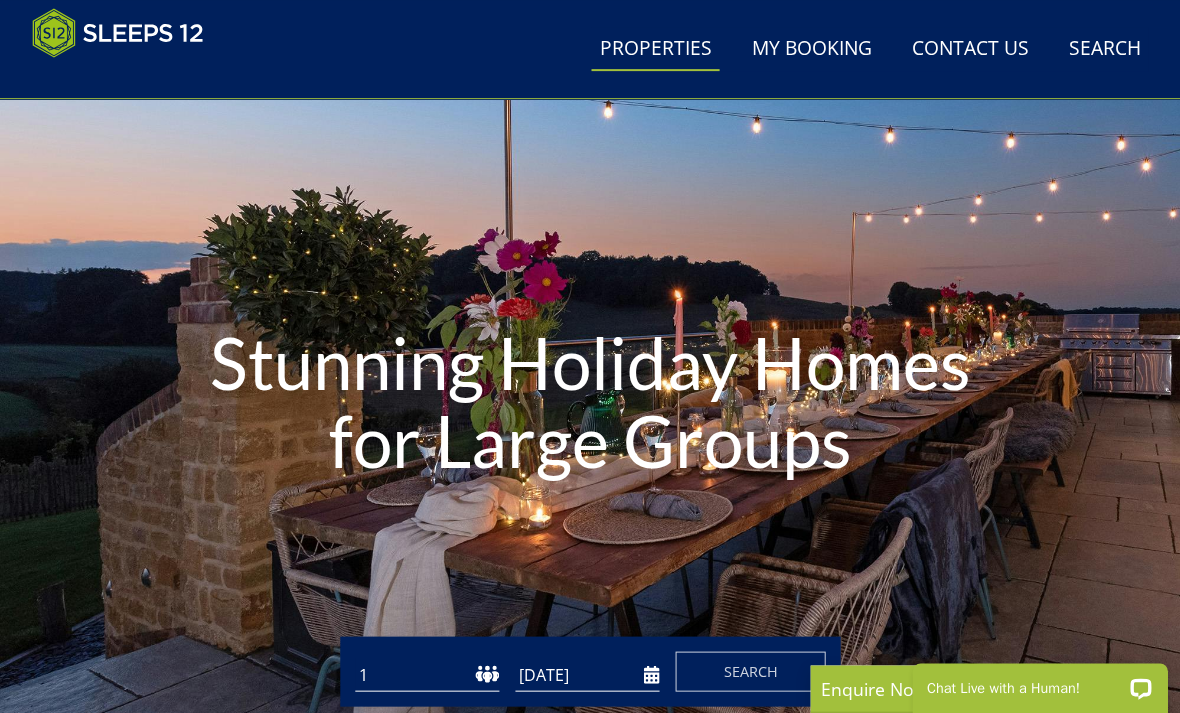 scroll, scrollTop: 0, scrollLeft: 0, axis: both 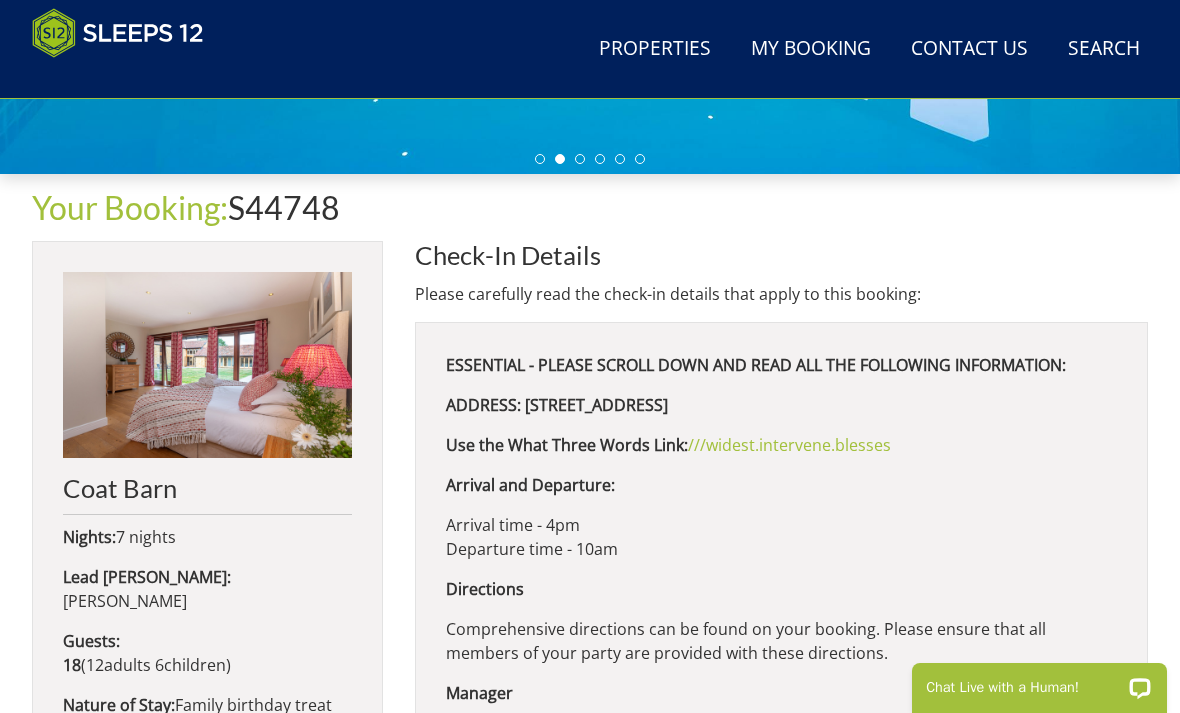 click on "Your Booking:  S44748" at bounding box center [590, 207] 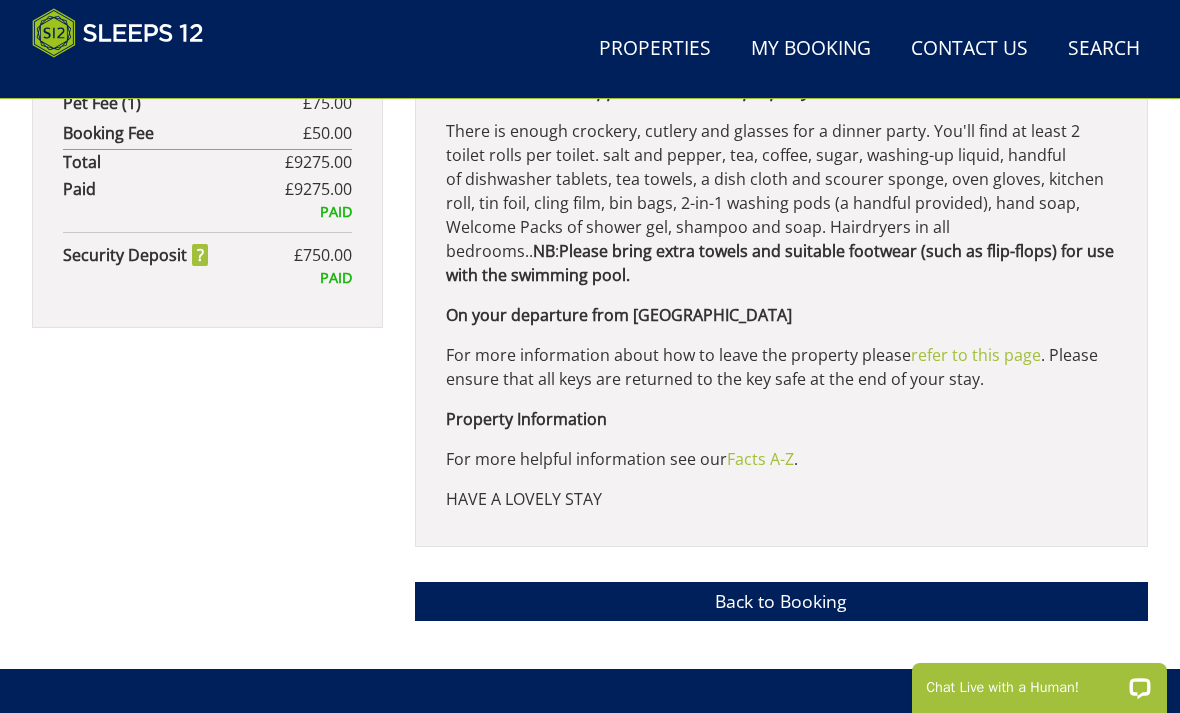 scroll, scrollTop: 1450, scrollLeft: 0, axis: vertical 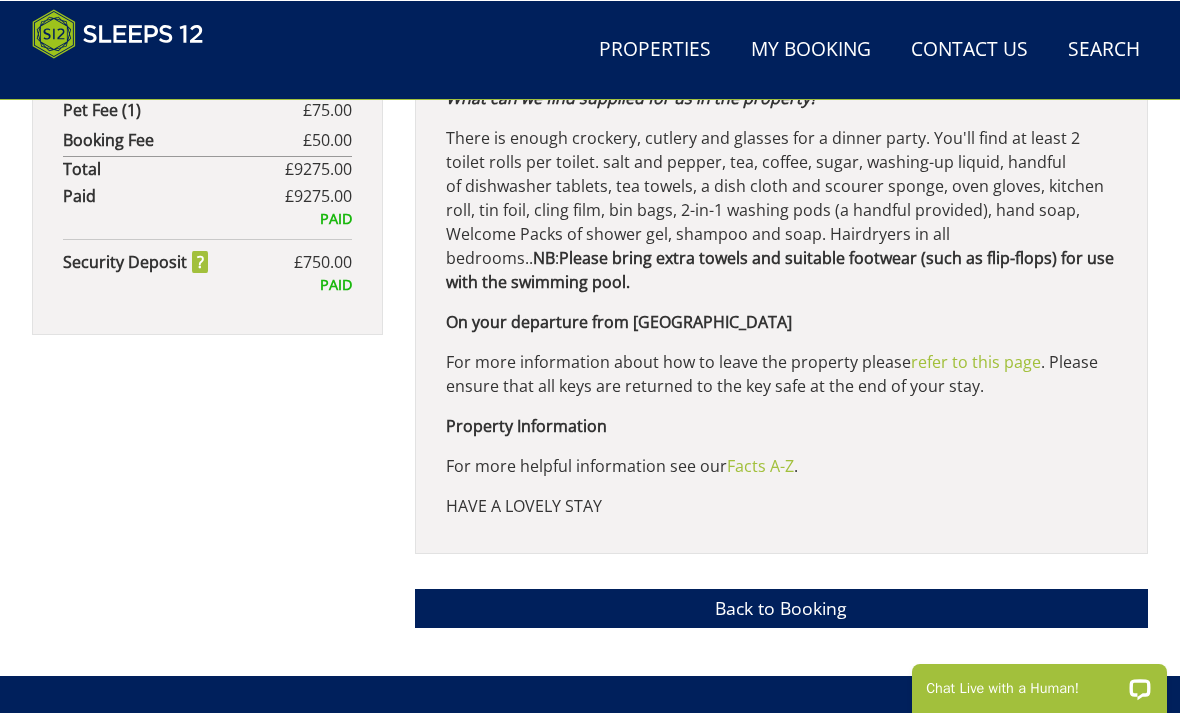 click on "Facts A-Z" at bounding box center (760, 465) 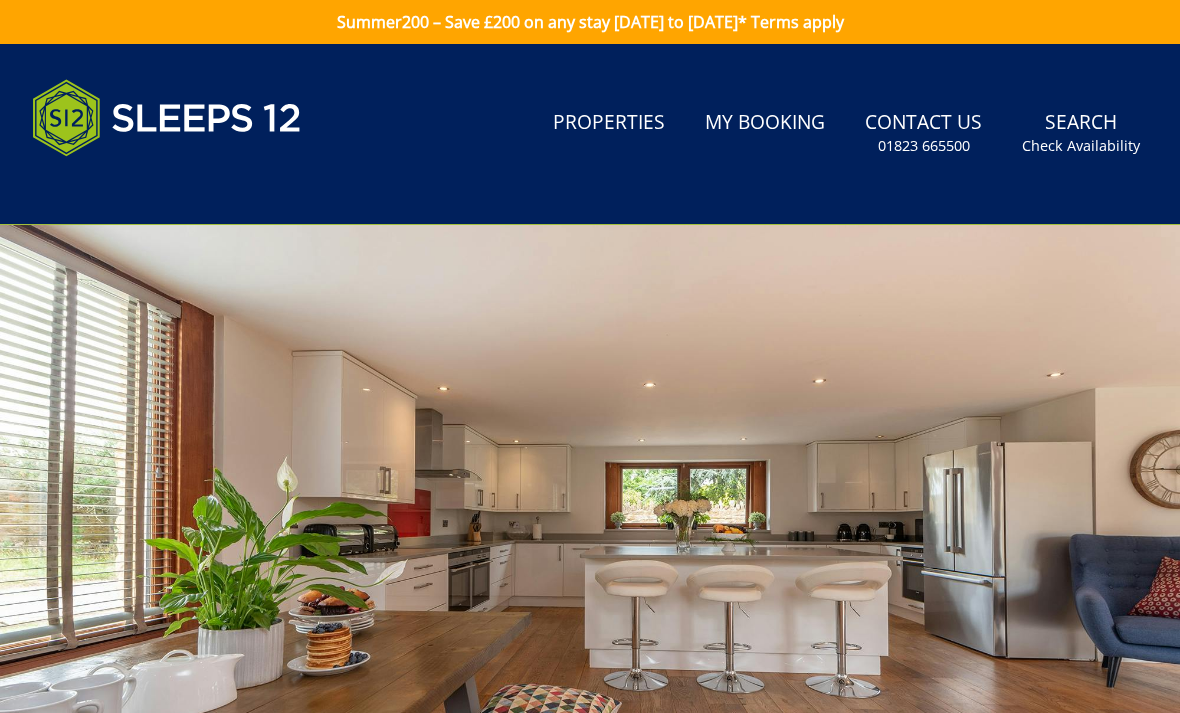 scroll, scrollTop: 0, scrollLeft: 0, axis: both 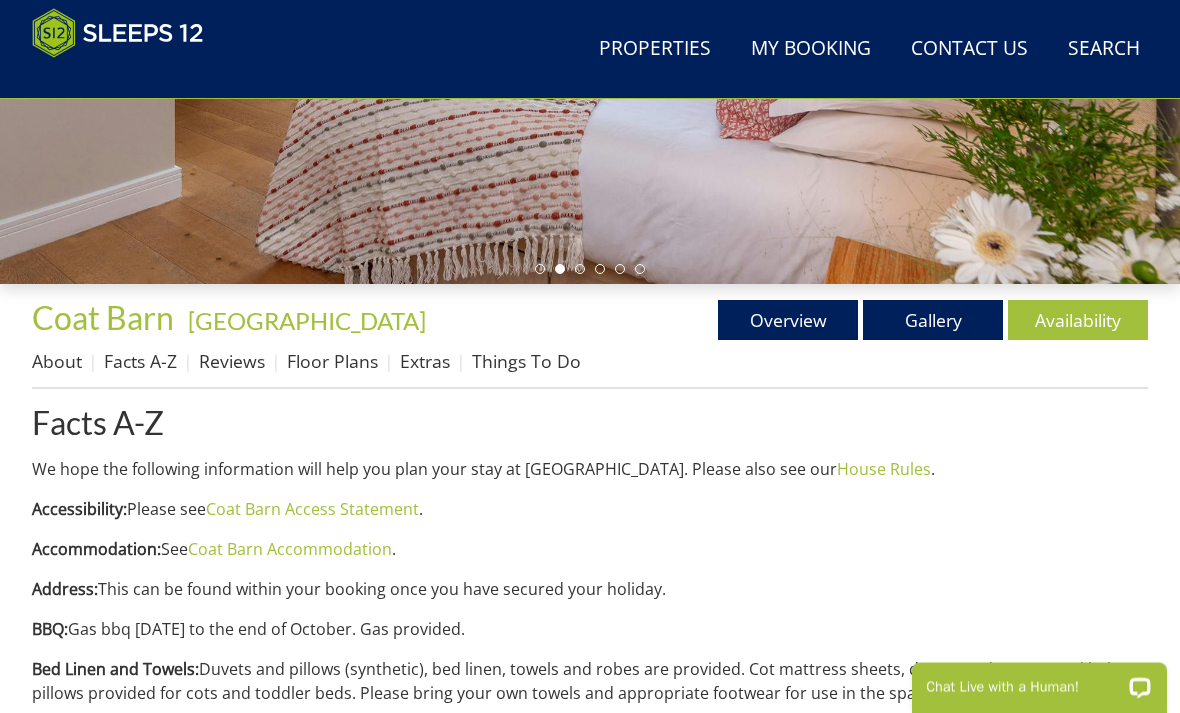 click on "Properties
[GEOGRAPHIC_DATA]
-  [GEOGRAPHIC_DATA]
Overview
Gallery
Availability
About
Facts A-Z
Reviews
Floor Plans
Extras
Things To Do
Facts A-Z
We hope the following information will help you plan your stay at [GEOGRAPHIC_DATA]. Please also see our  House Rules .
Accessibility:  Please see  Coat Barn Access Statement .
Accommodation:  See  Coat Barn Accommodation .
Address:  This can be found within your booking once you have secured your holiday.
BBQ:  Gas bbq [DATE] to the end of October. Gas provided.
Bed Linen and Towels:
Check In Details:
Coffee Machine:
Cots:
Decorations:
Please see" at bounding box center (590, 1308) 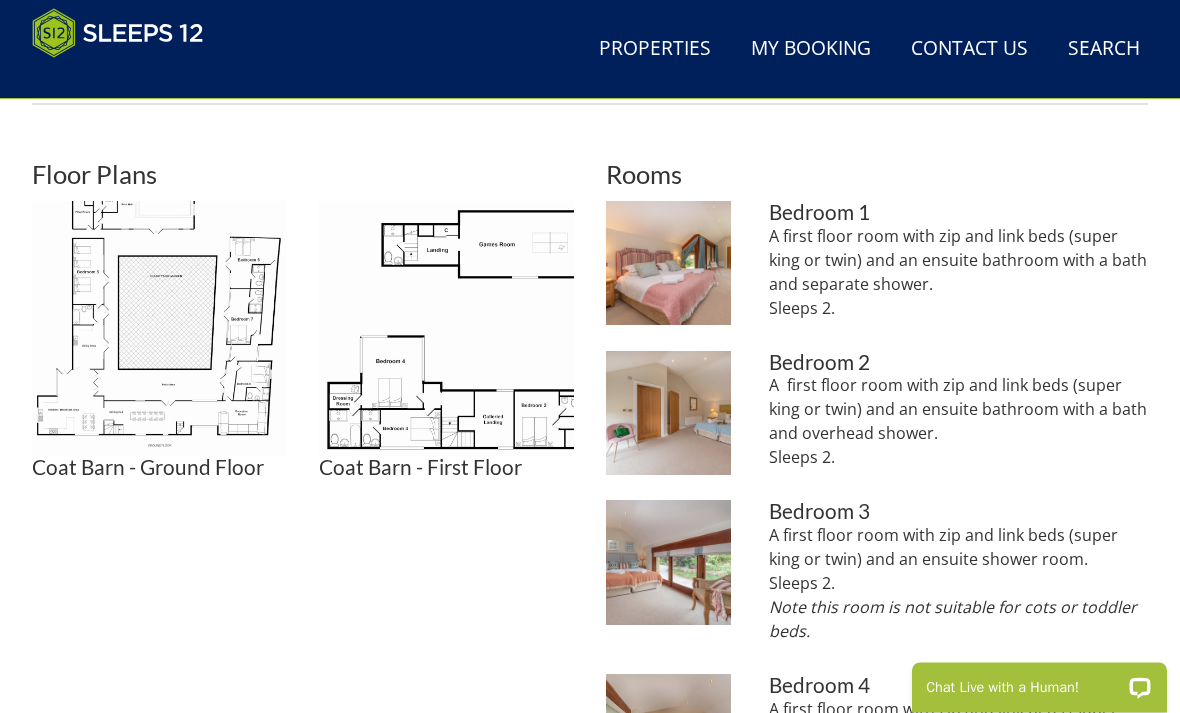 scroll, scrollTop: 804, scrollLeft: 0, axis: vertical 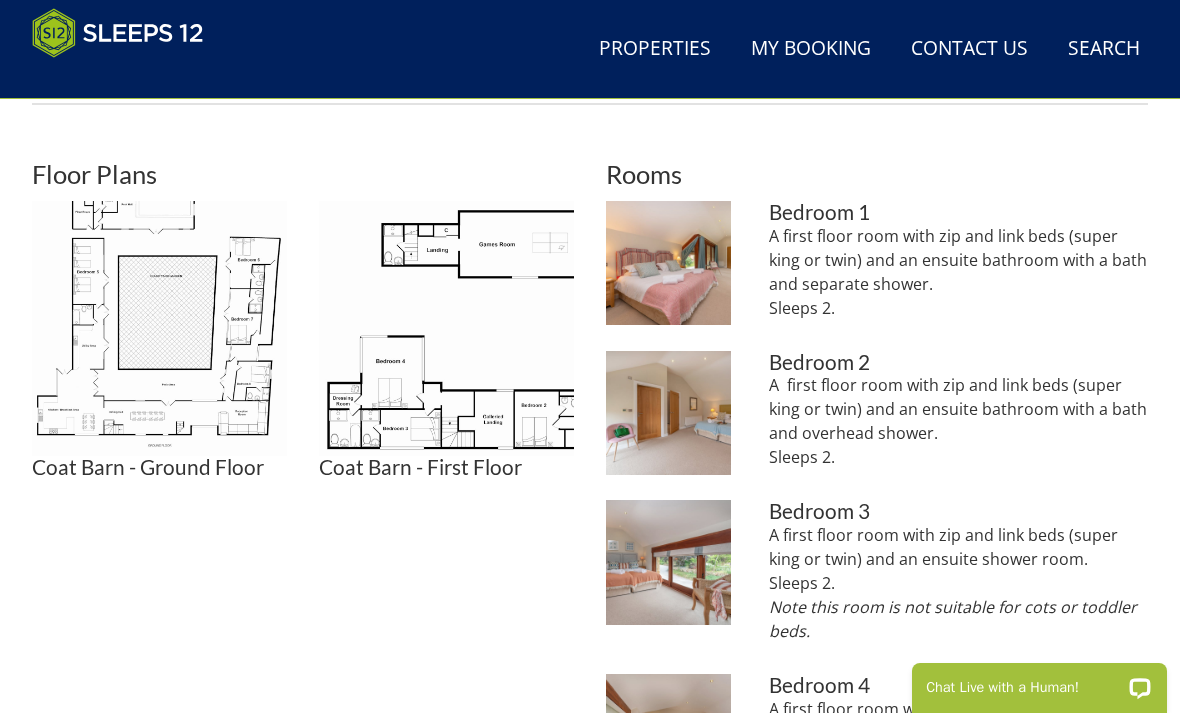 click at bounding box center (159, 328) 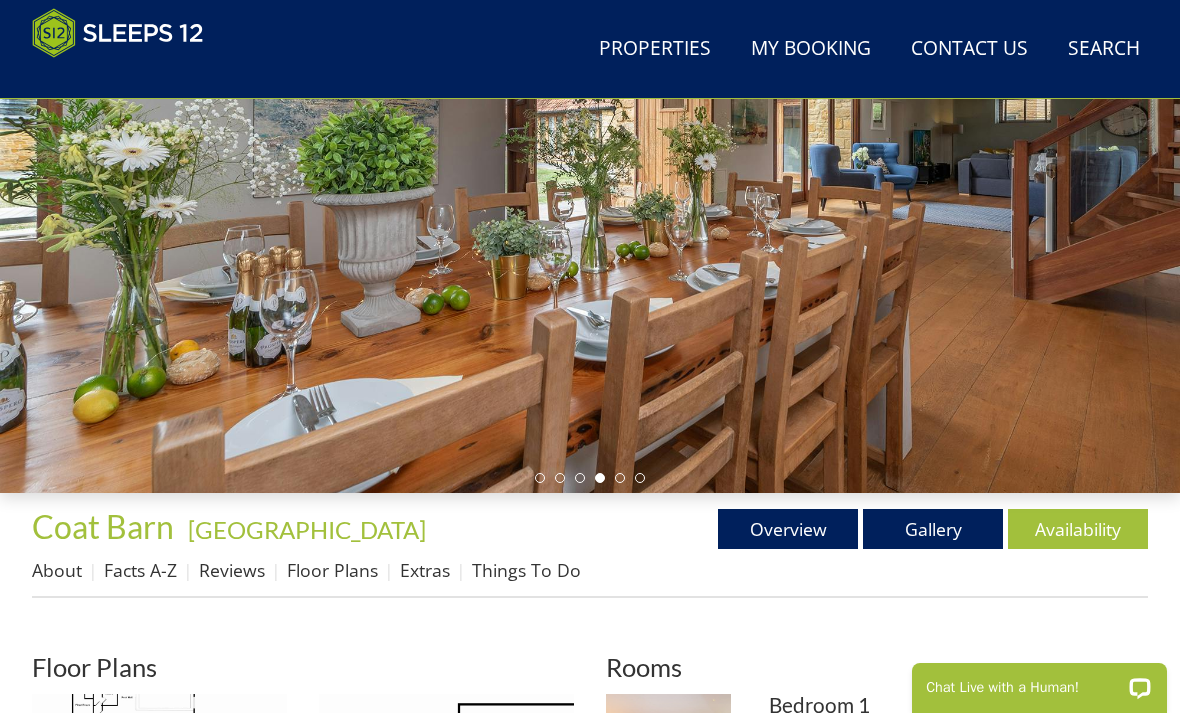 scroll, scrollTop: 322, scrollLeft: 0, axis: vertical 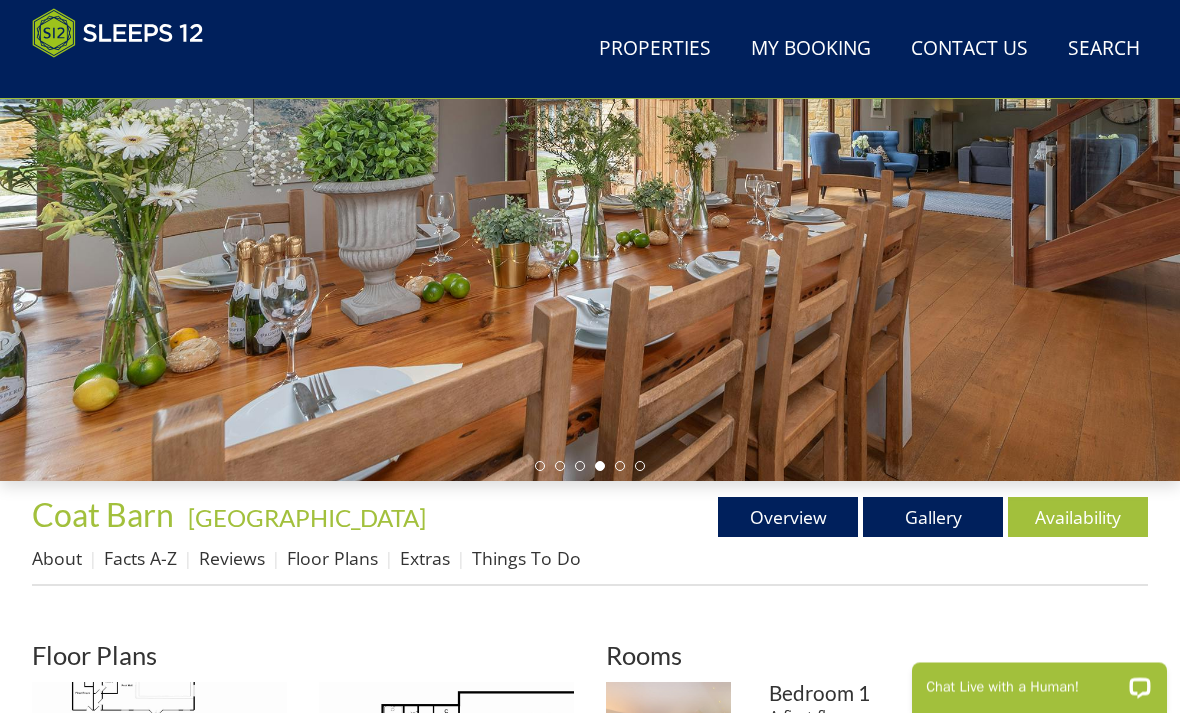 click on "Reviews" at bounding box center [232, 559] 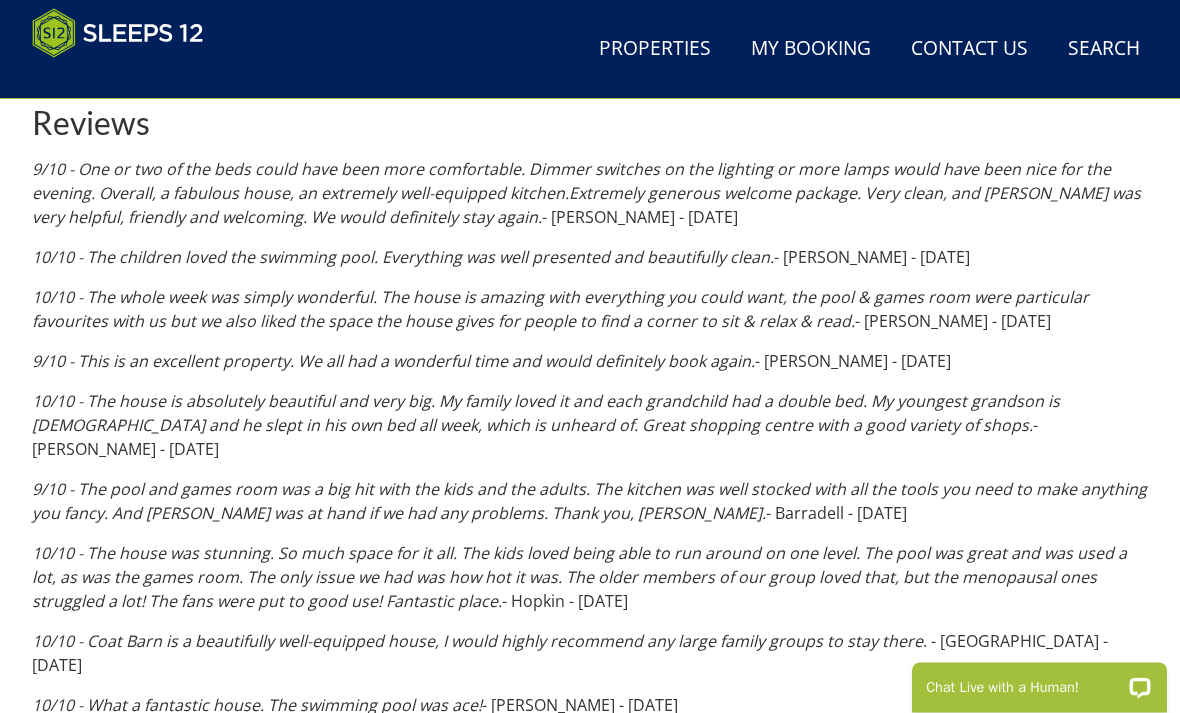 scroll, scrollTop: 820, scrollLeft: 0, axis: vertical 